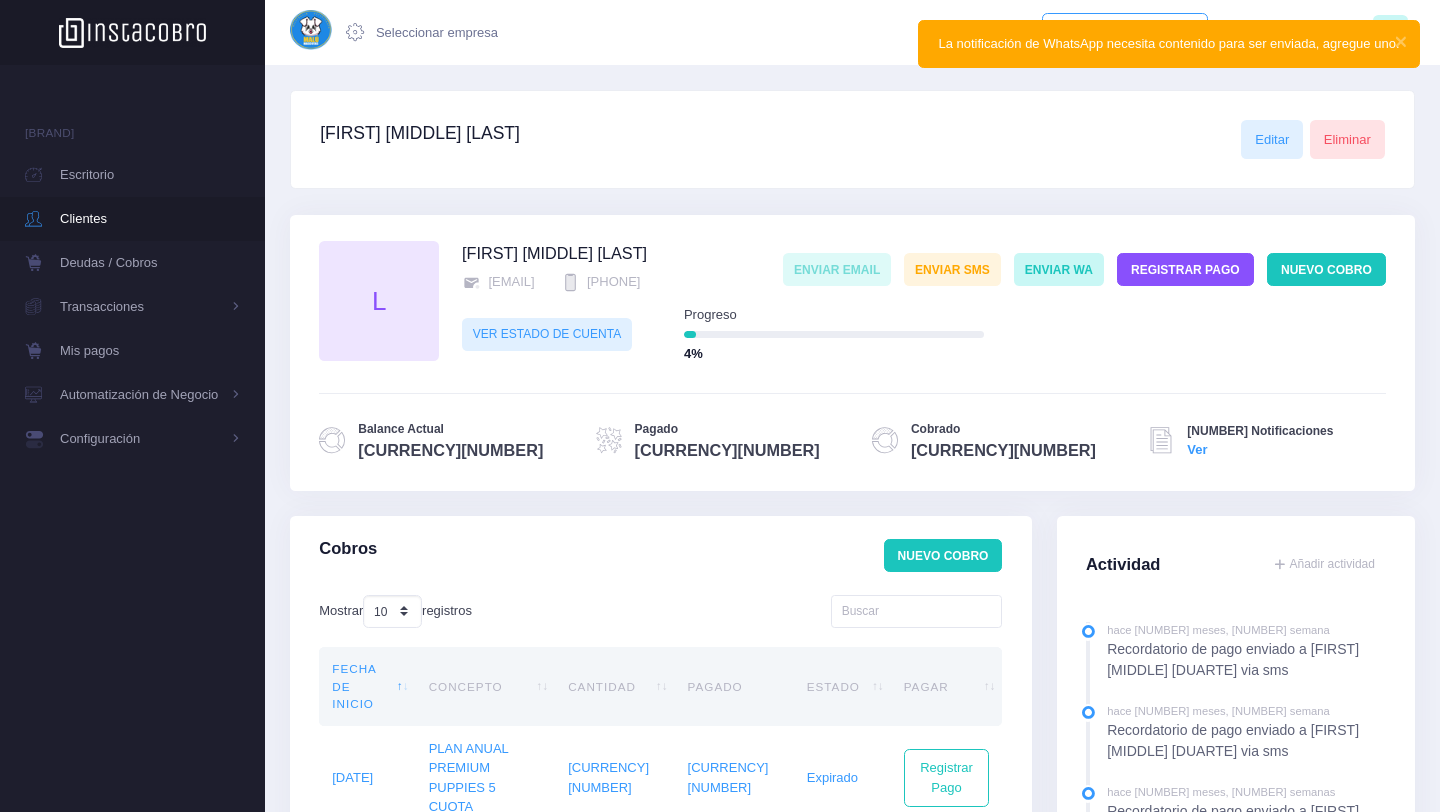 scroll, scrollTop: 0, scrollLeft: 0, axis: both 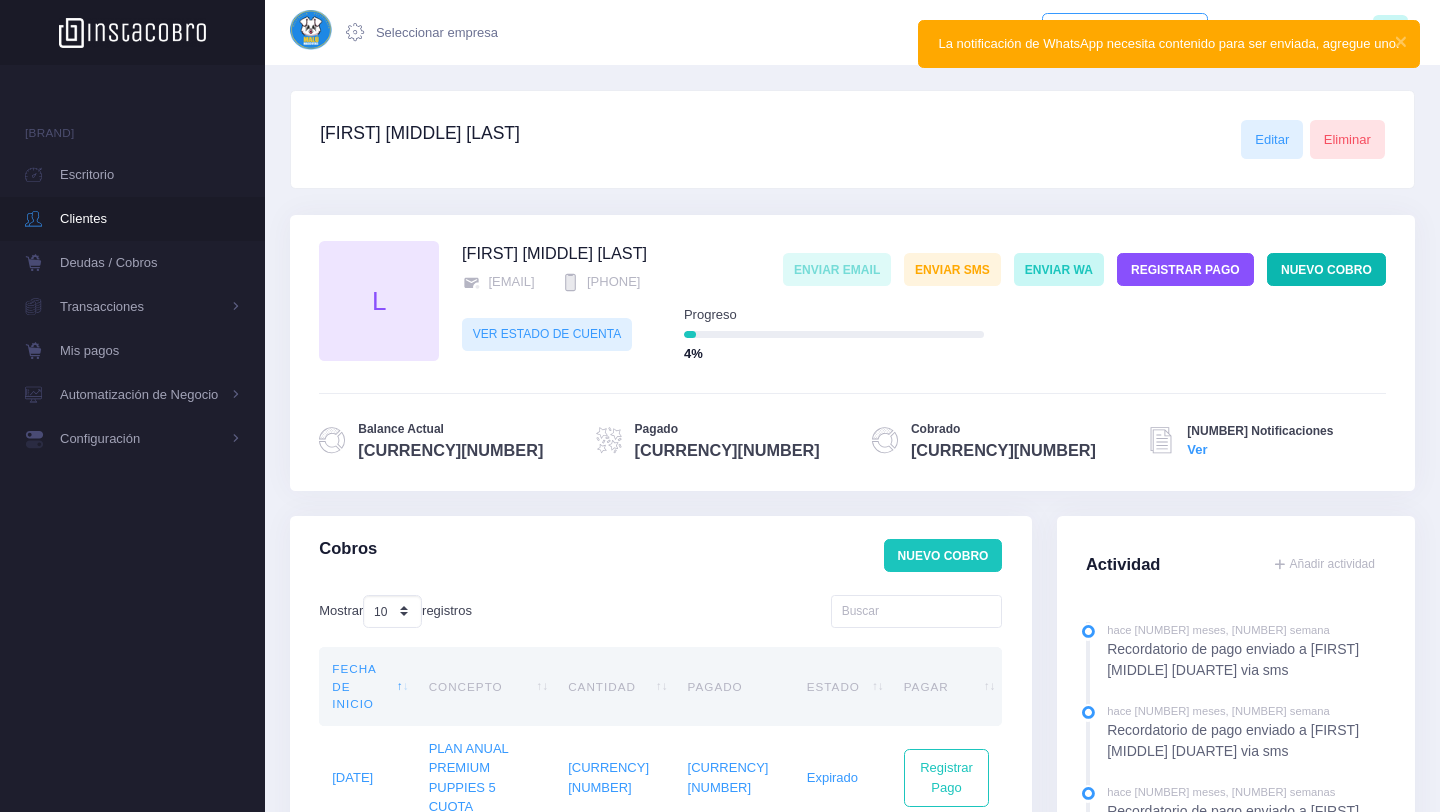 click on "Nuevo Cobro" at bounding box center (1326, 269) 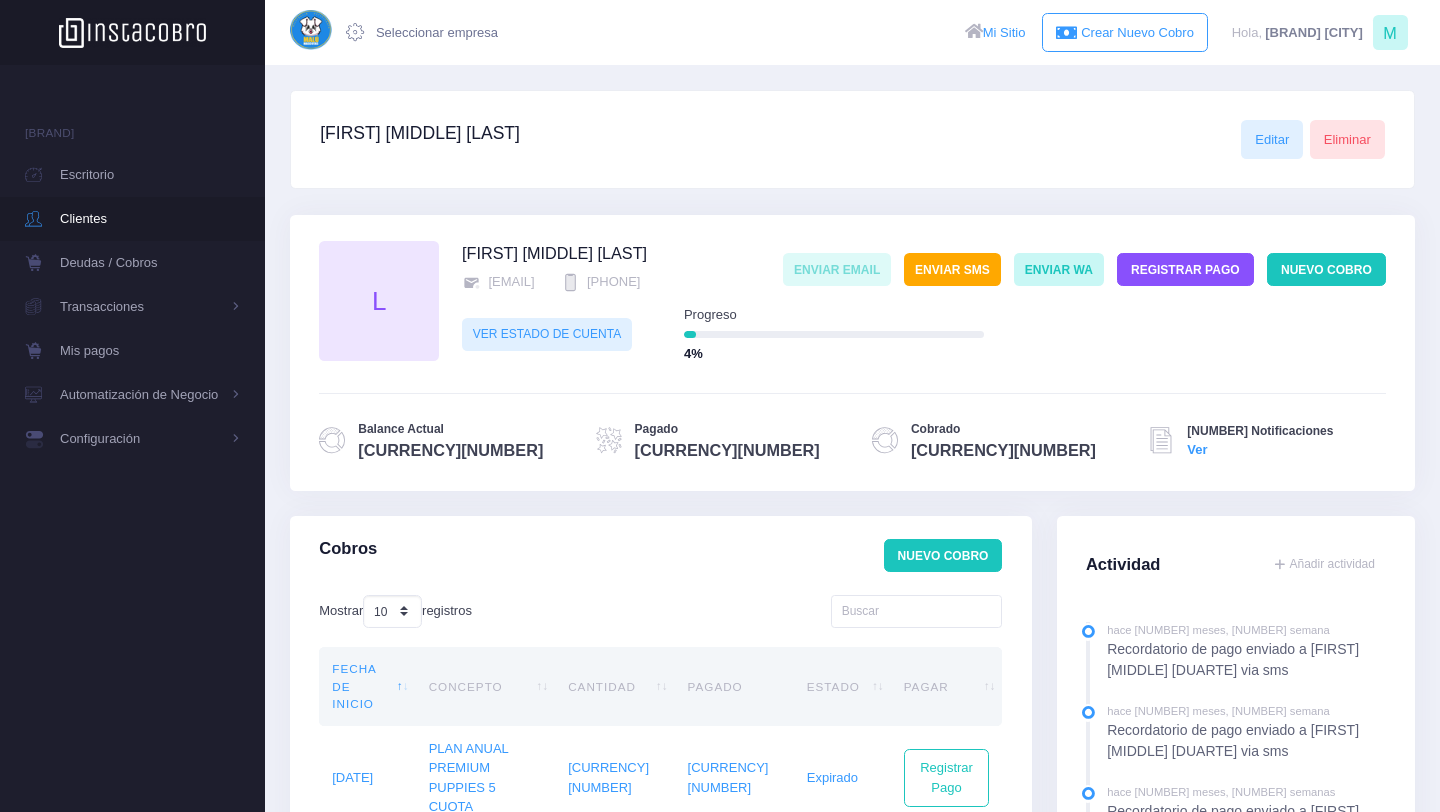 click on "Enviar SMS" at bounding box center [952, 269] 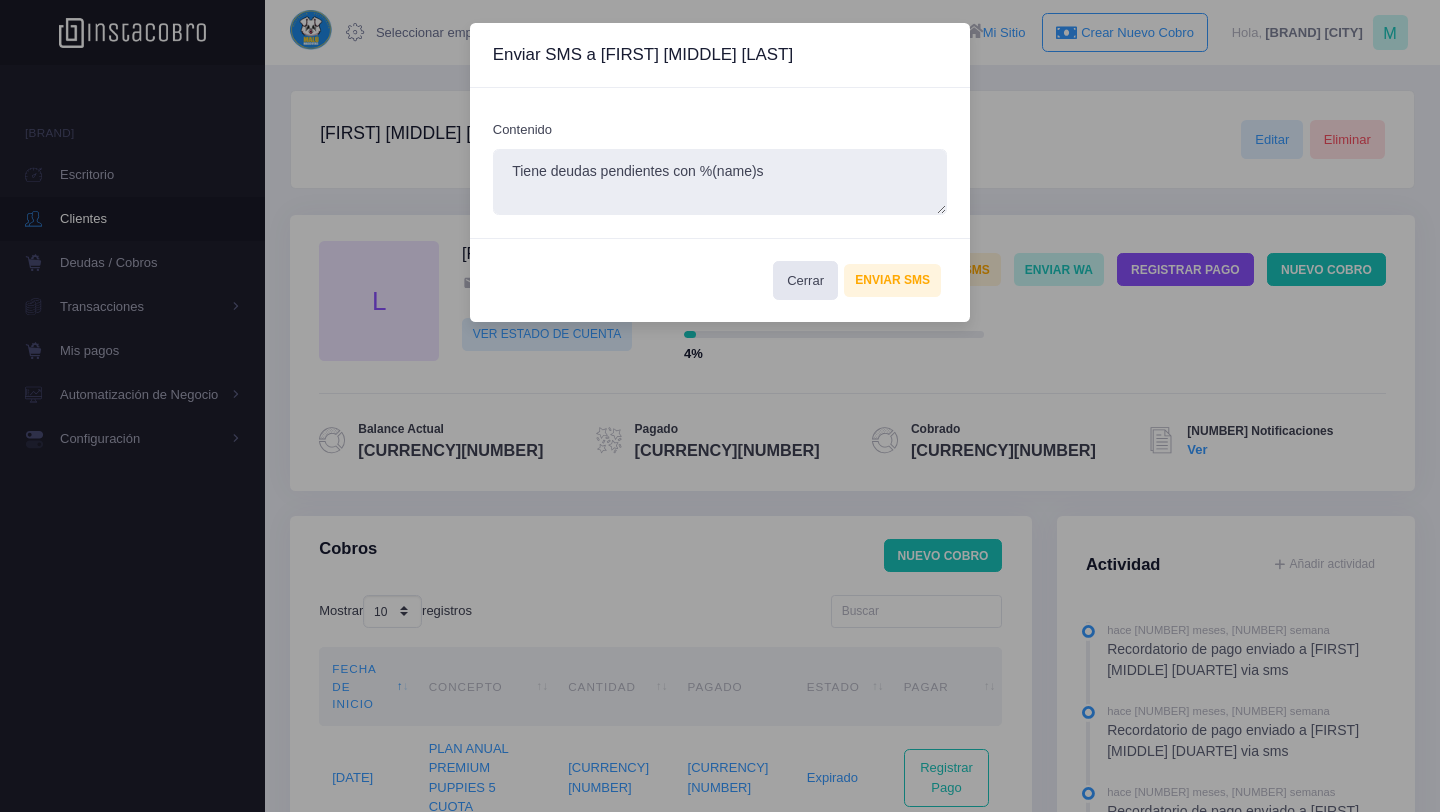 drag, startPoint x: 782, startPoint y: 175, endPoint x: 532, endPoint y: 126, distance: 254.75674 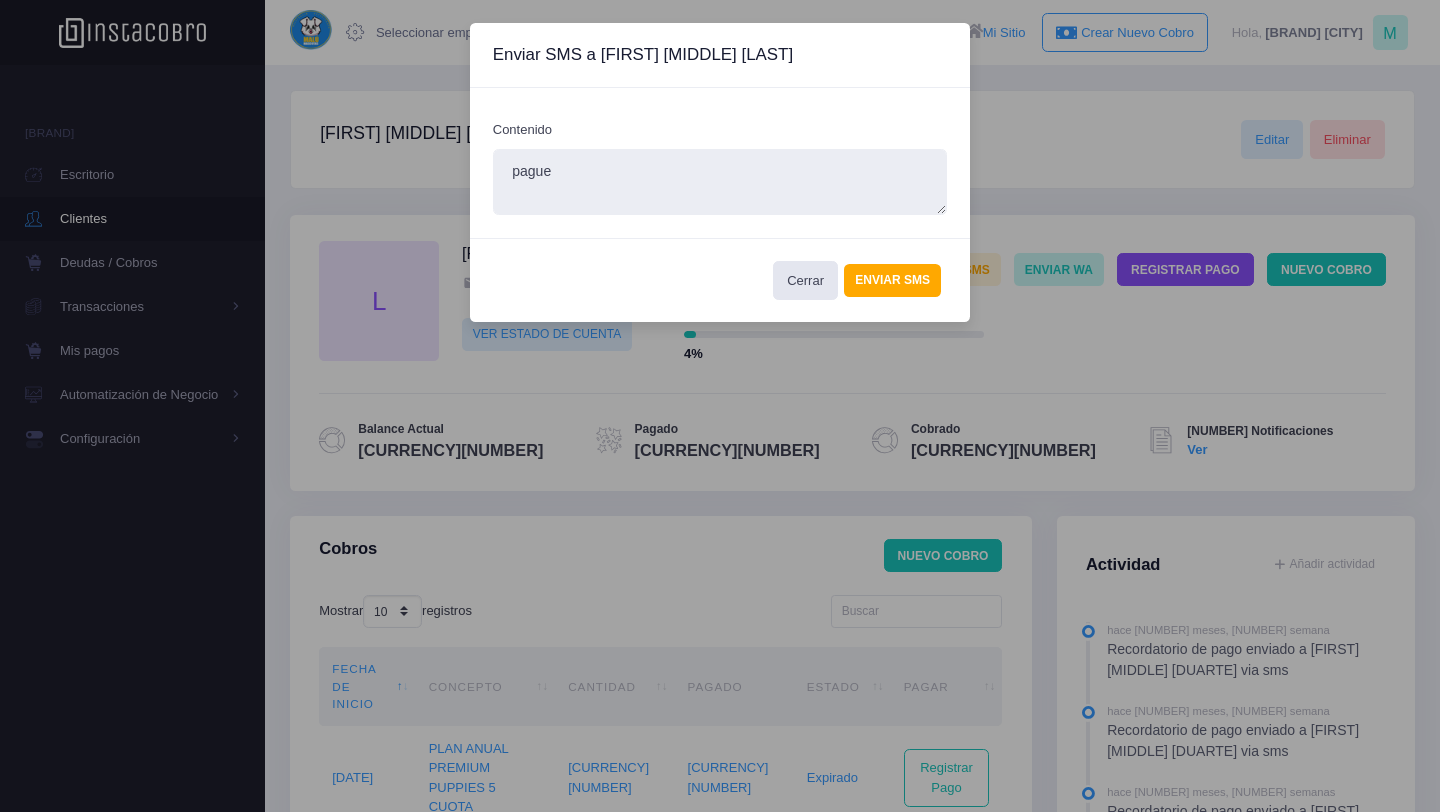 type on "pague" 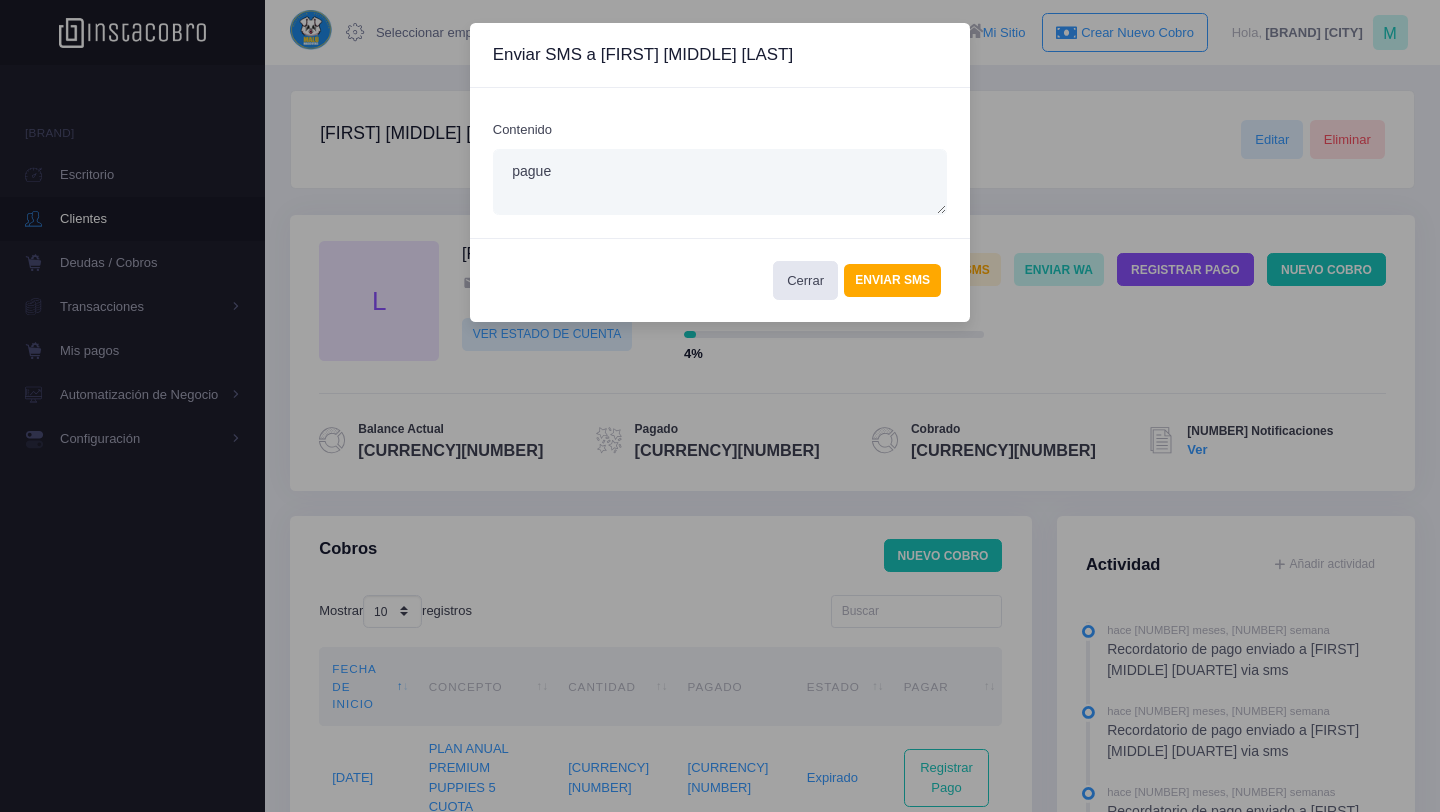 click on "Enviar SMS" at bounding box center [892, 280] 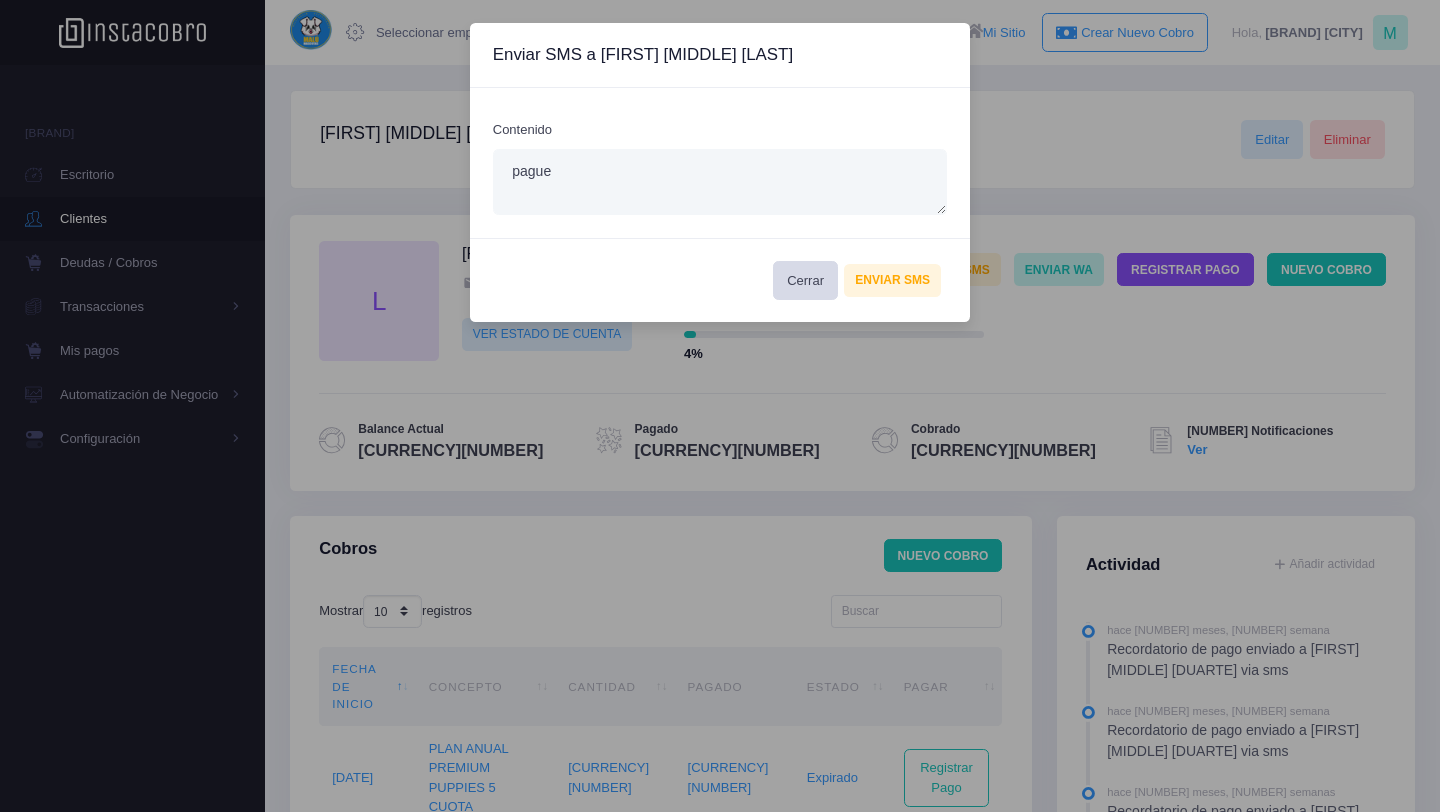 click on "Cerrar" at bounding box center [805, 280] 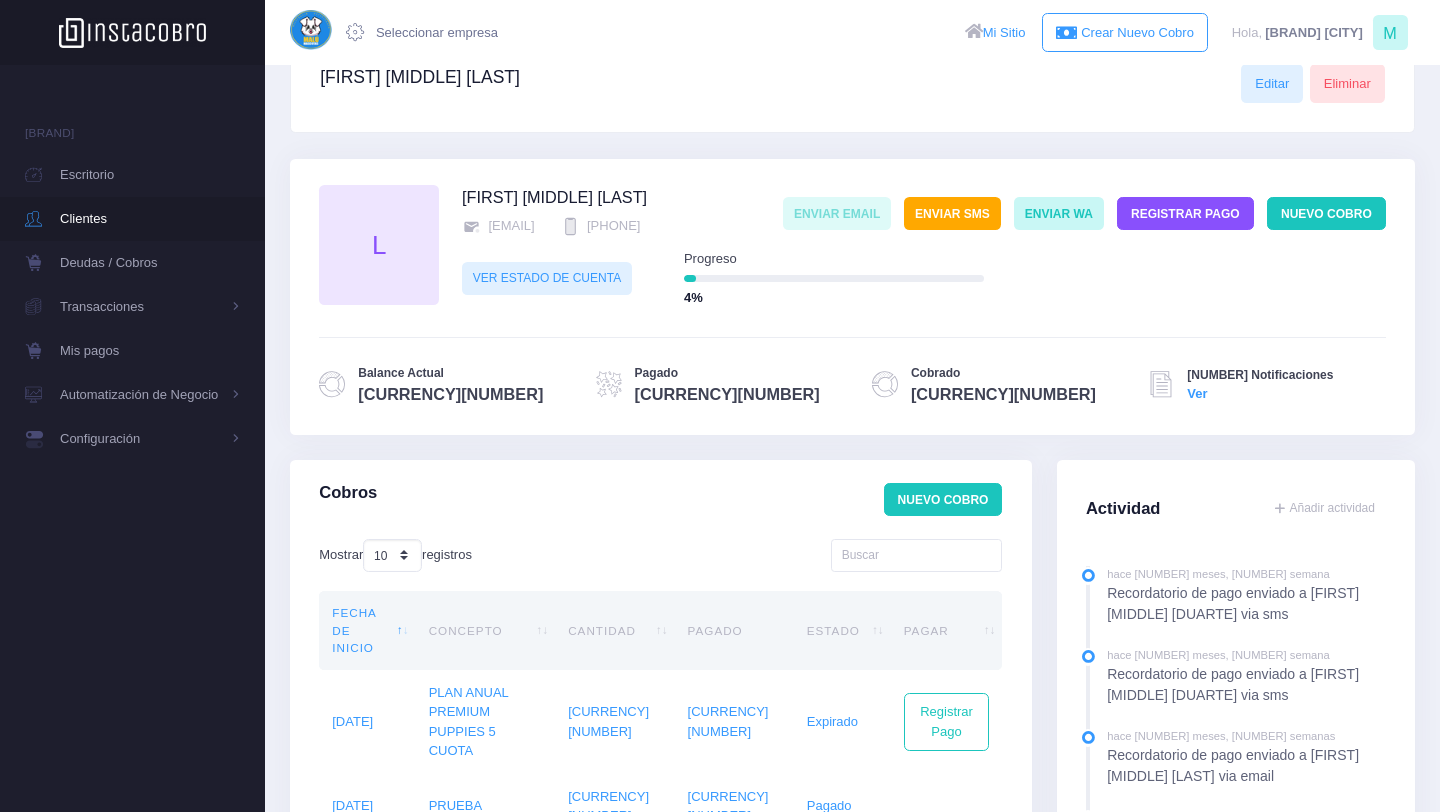 scroll, scrollTop: 54, scrollLeft: 0, axis: vertical 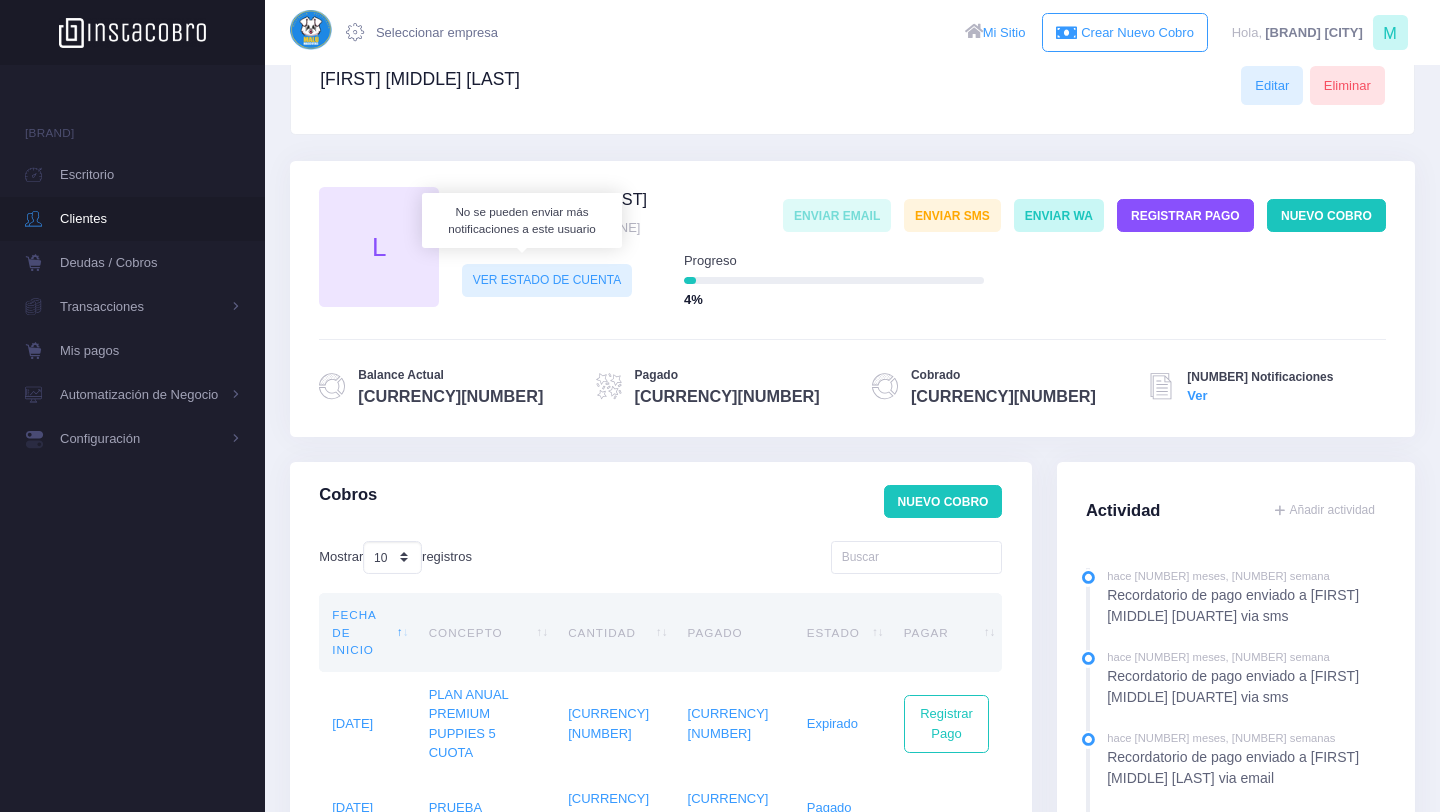 click on "Enviar Email" at bounding box center (843, 214) 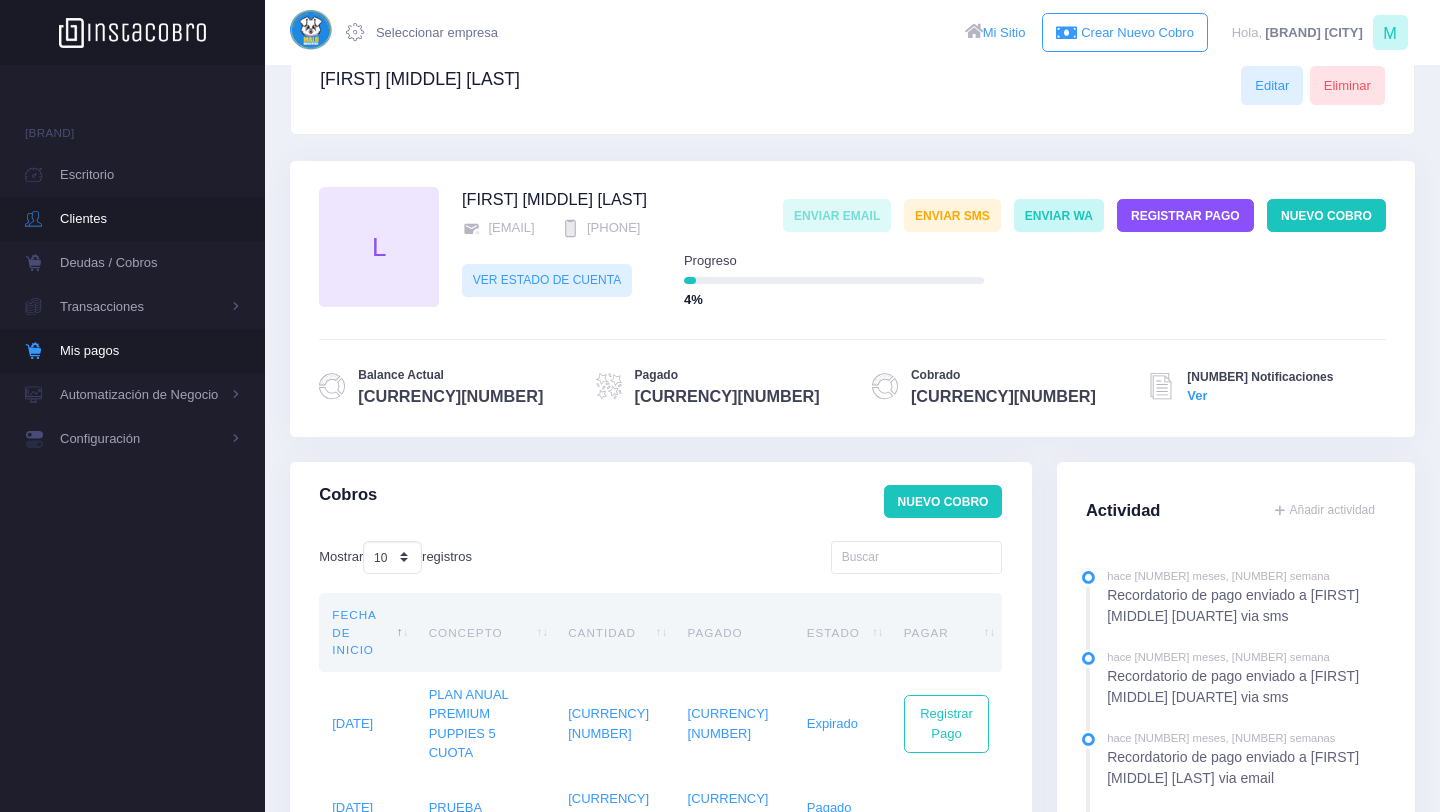 click on "Mis pagos" at bounding box center (120, 351) 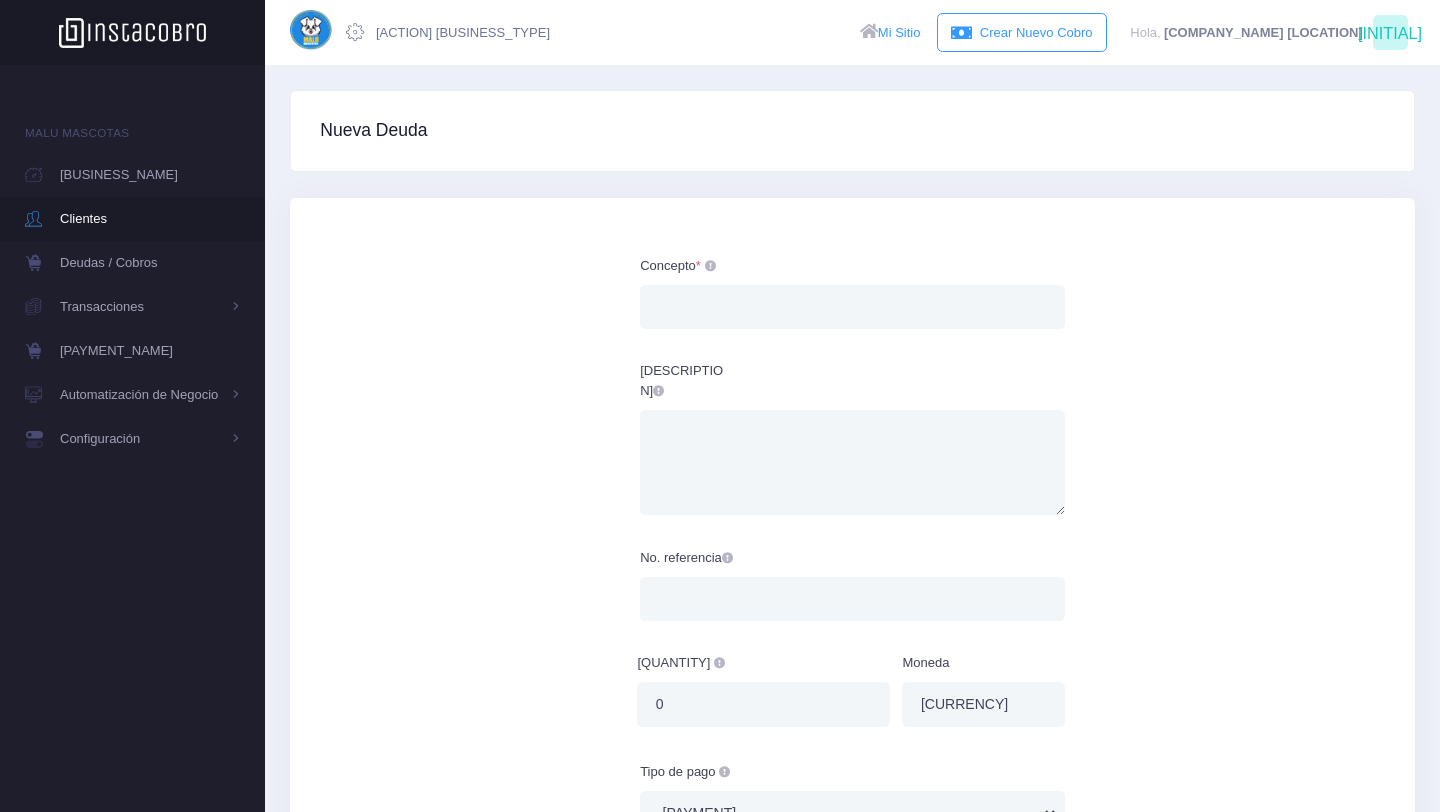 scroll, scrollTop: 271, scrollLeft: 0, axis: vertical 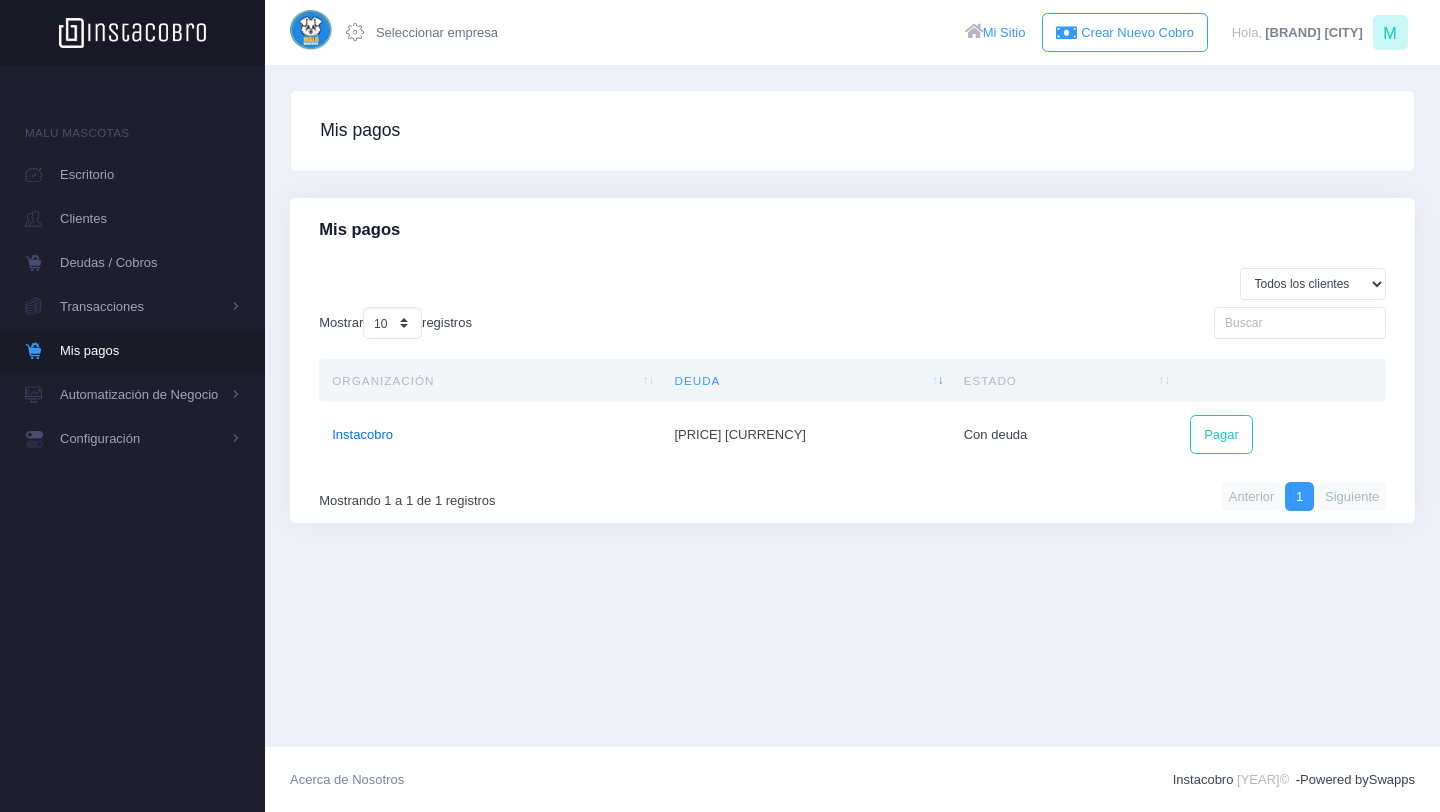 click on "Instacobro" at bounding box center (362, 434) 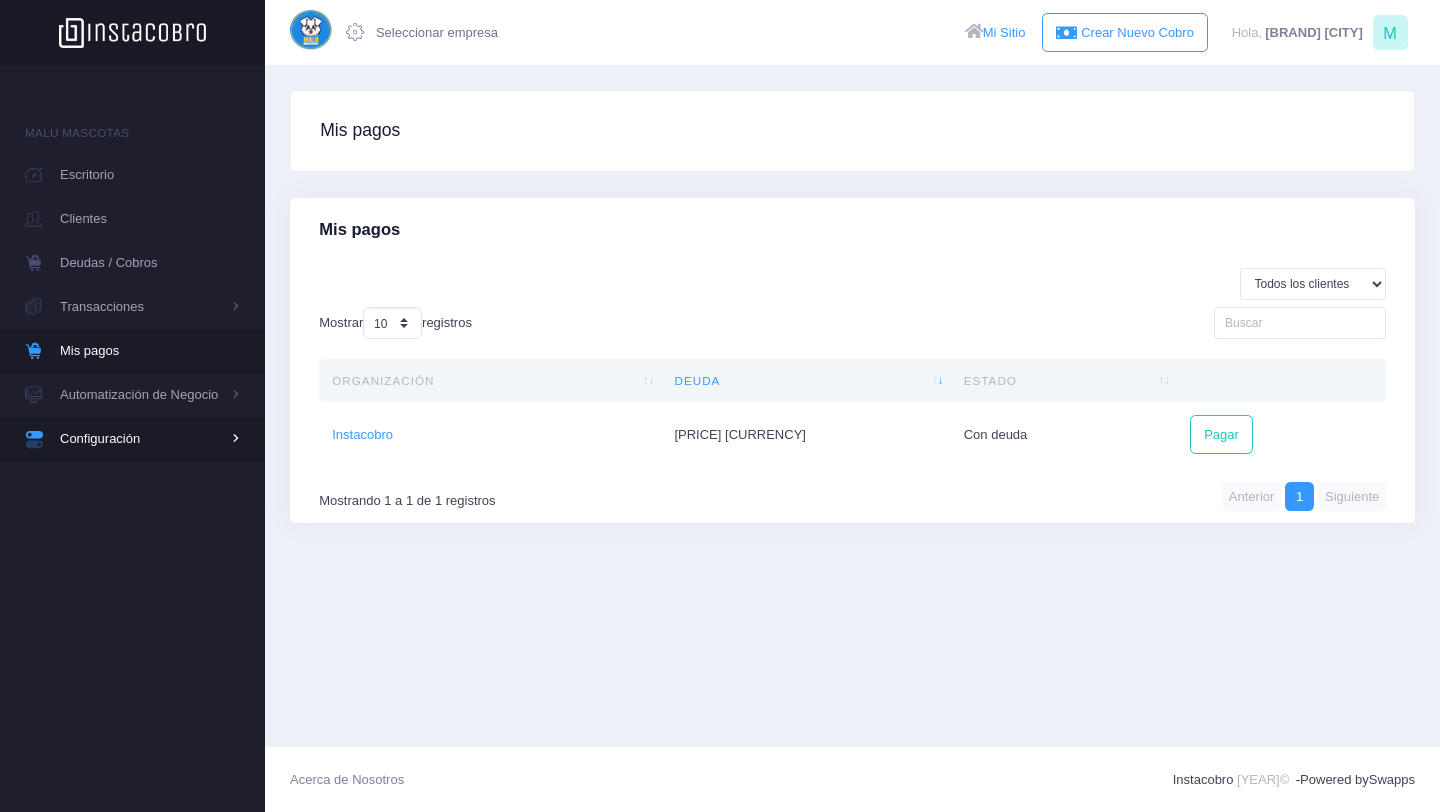 click on "Configuración" at bounding box center [140, 307] 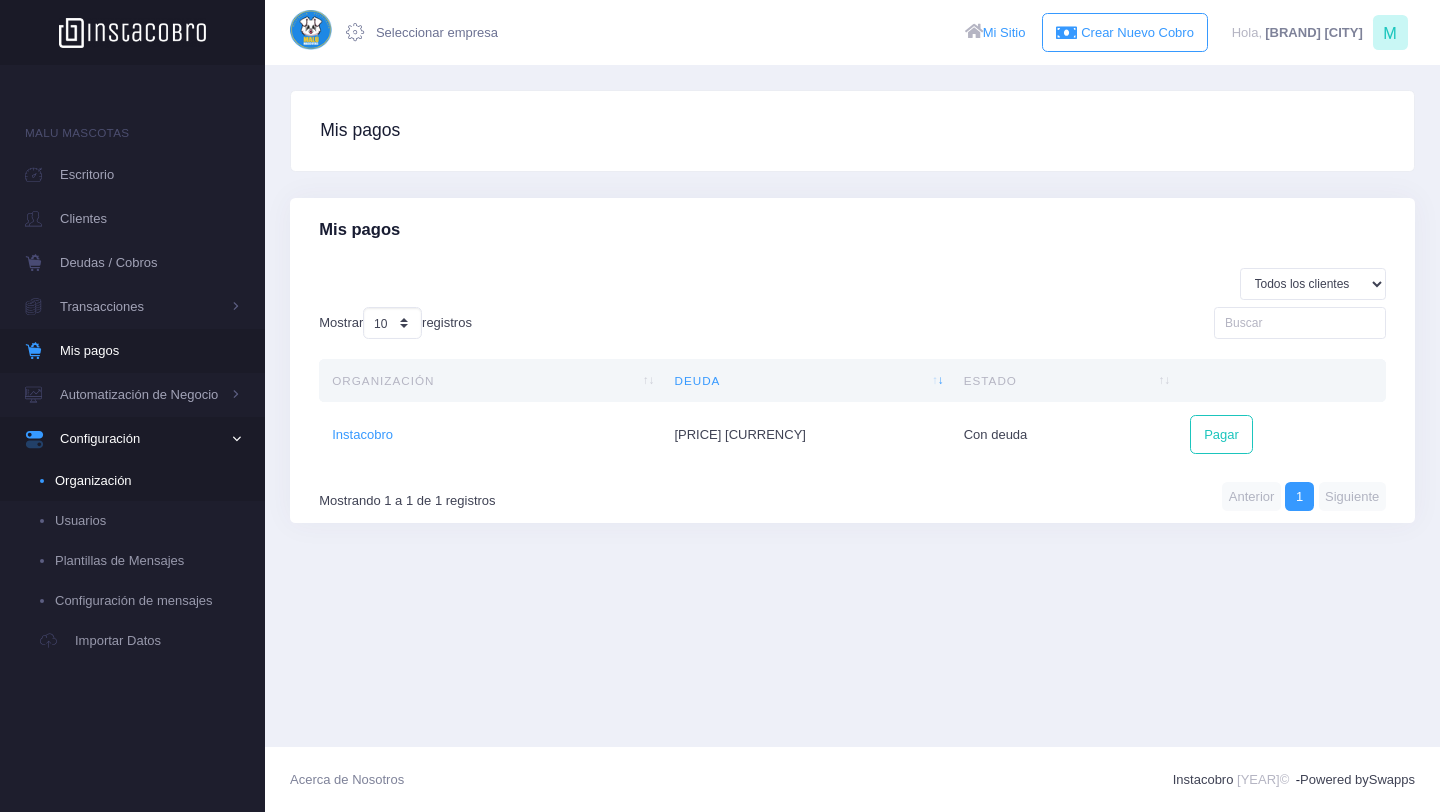 click on "Organización" at bounding box center (147, 481) 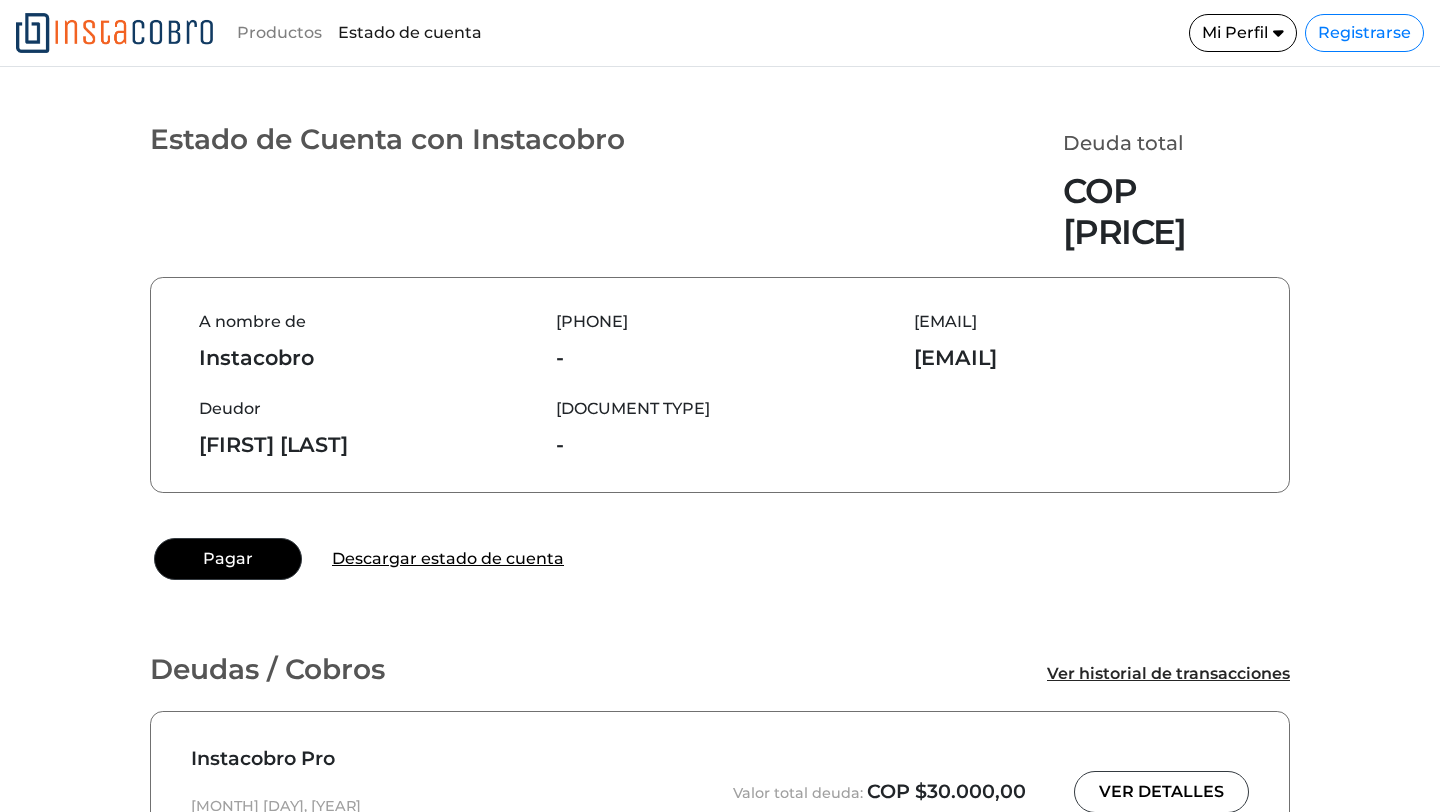 scroll, scrollTop: 0, scrollLeft: 0, axis: both 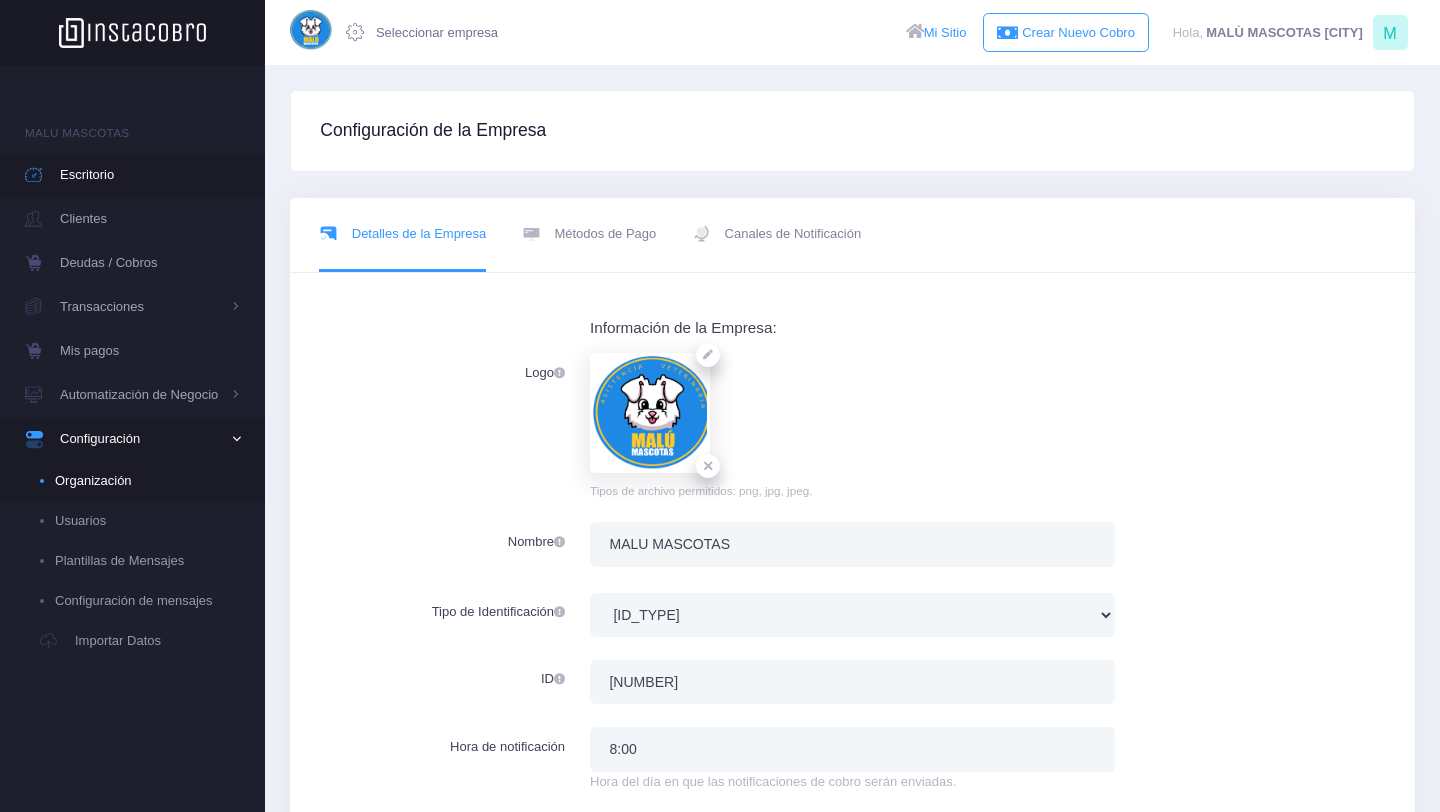 click on "Escritorio" at bounding box center (150, 175) 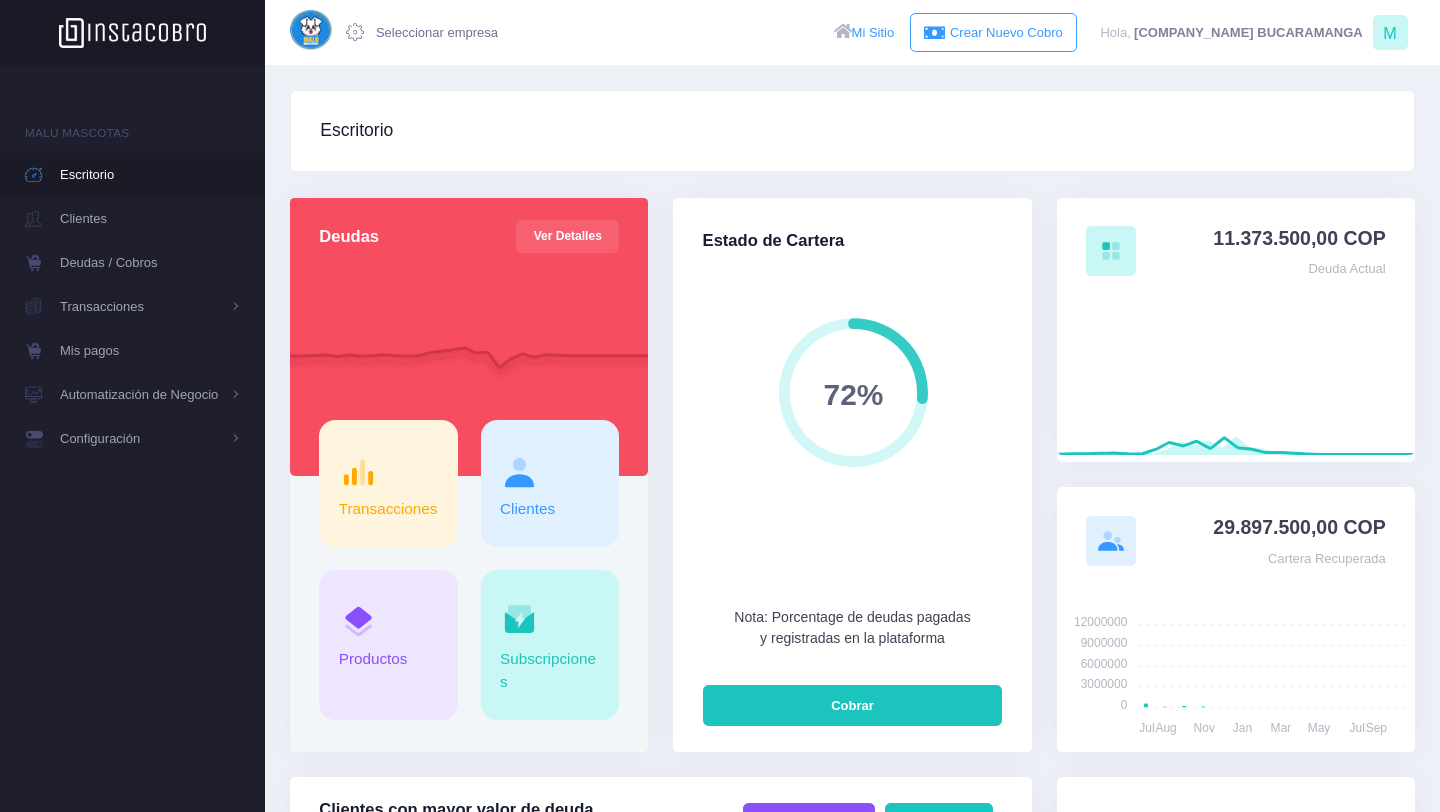 scroll, scrollTop: 0, scrollLeft: 0, axis: both 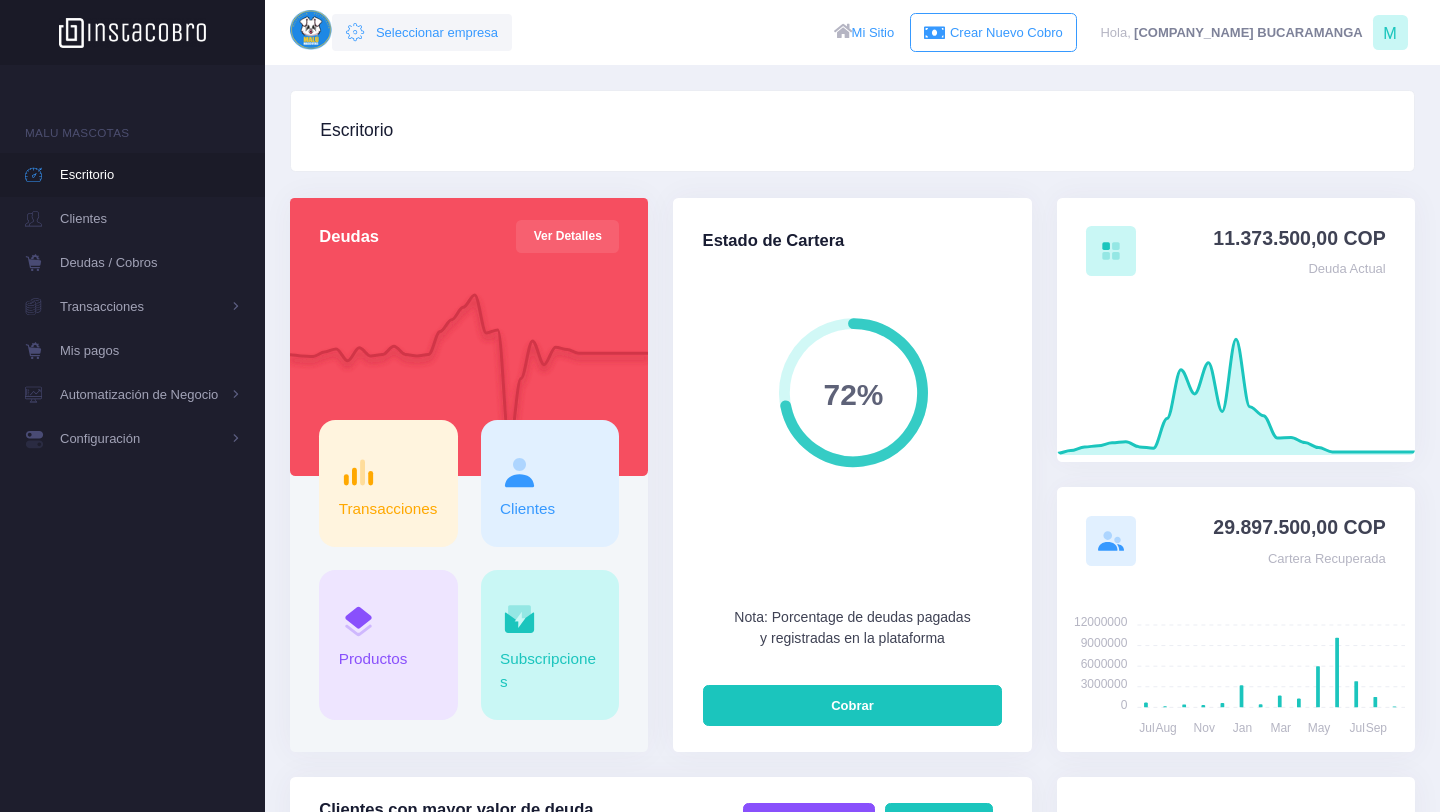 click on "Seleccionar empresa" at bounding box center (437, 33) 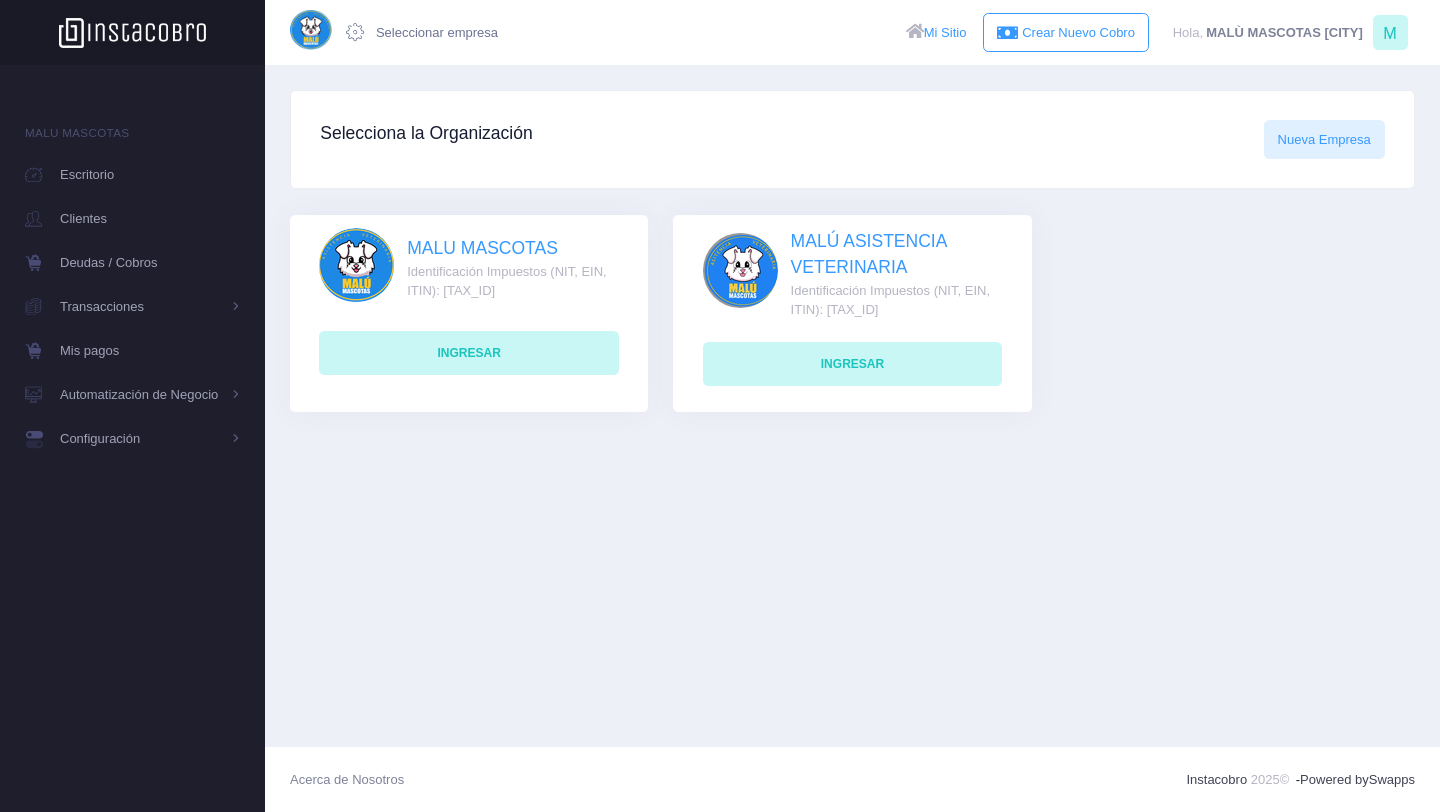 scroll, scrollTop: 0, scrollLeft: 0, axis: both 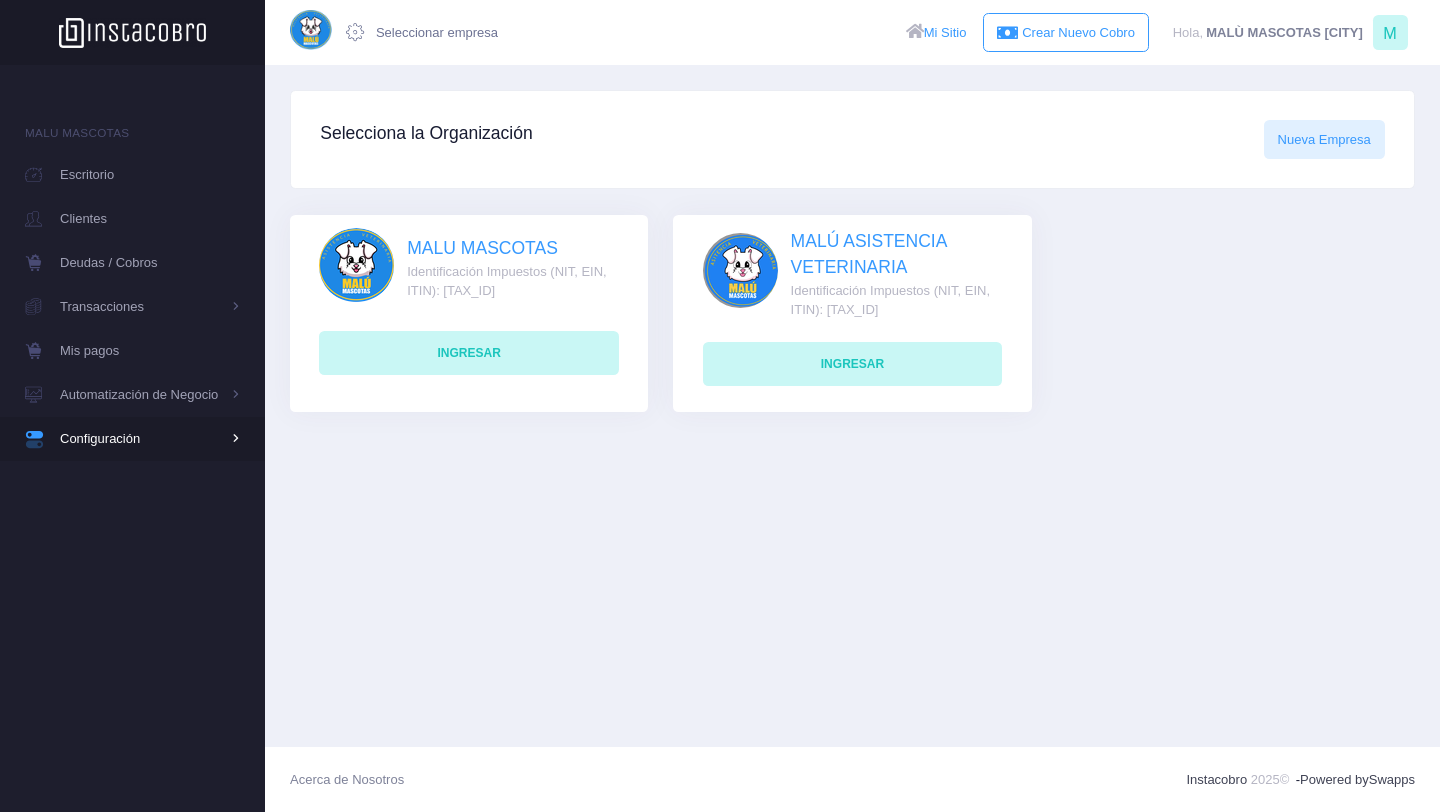 click on "Configuración" at bounding box center (140, 307) 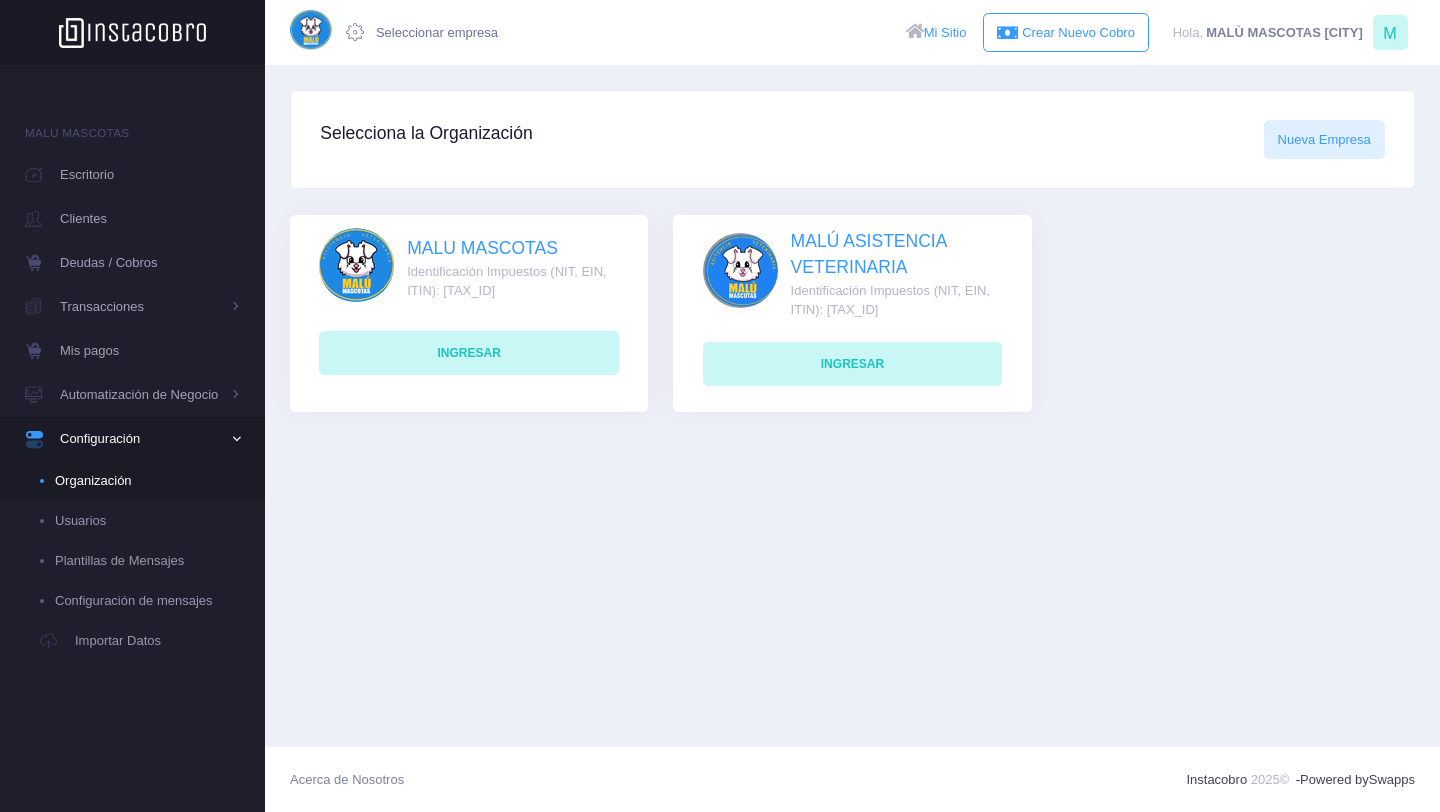 click on "Organización" at bounding box center (147, 481) 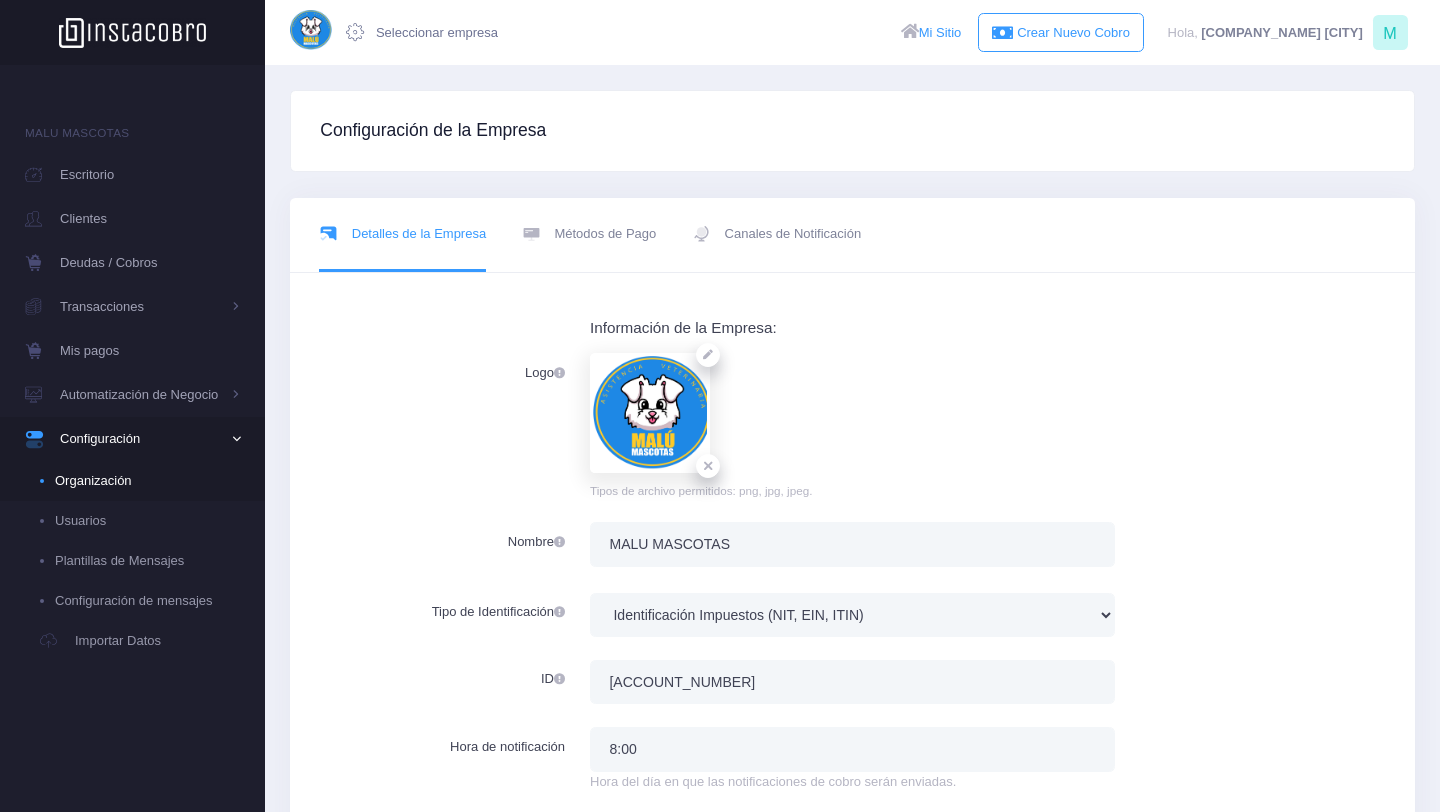 scroll, scrollTop: 0, scrollLeft: 0, axis: both 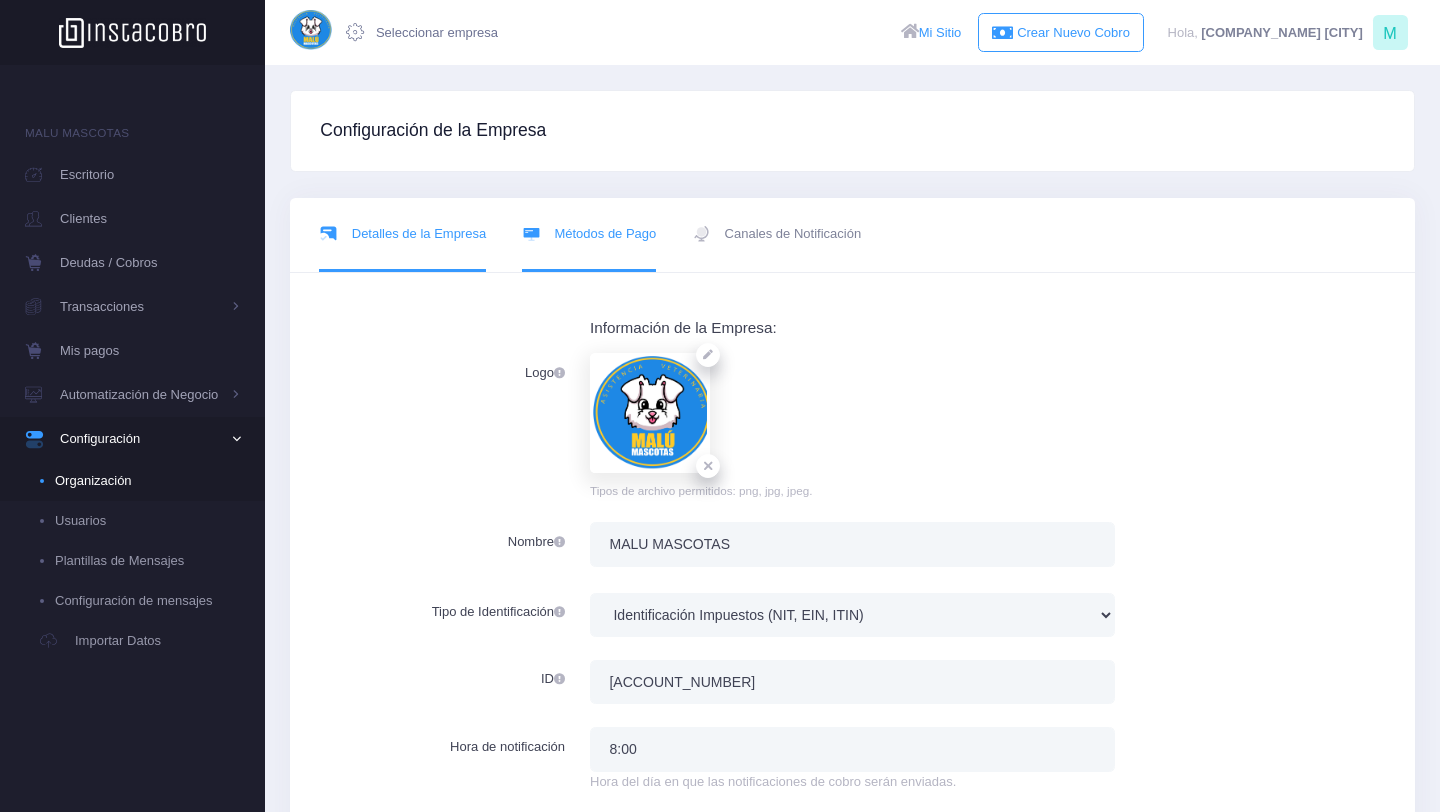 click on "Métodos de Pago" at bounding box center [605, 234] 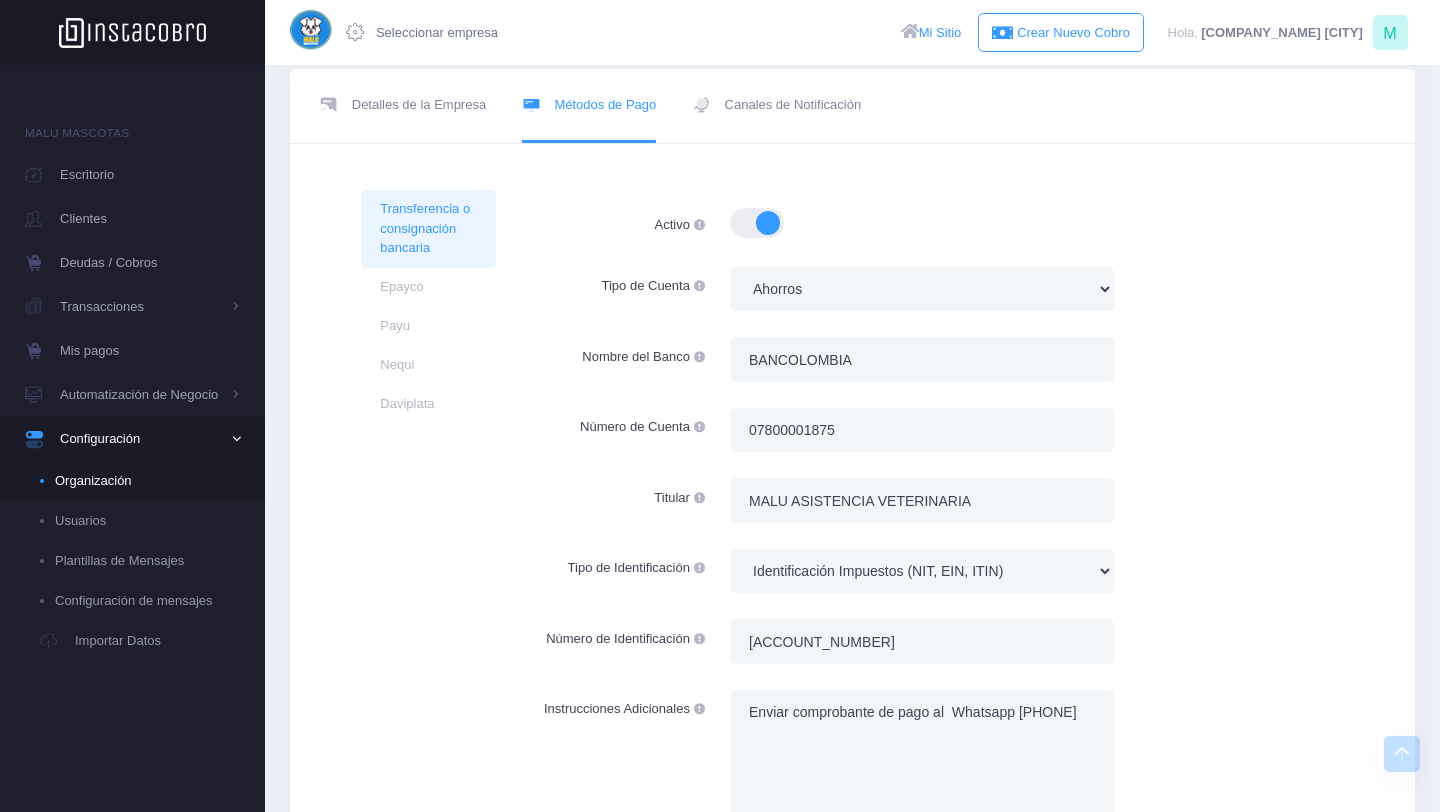 scroll, scrollTop: 0, scrollLeft: 0, axis: both 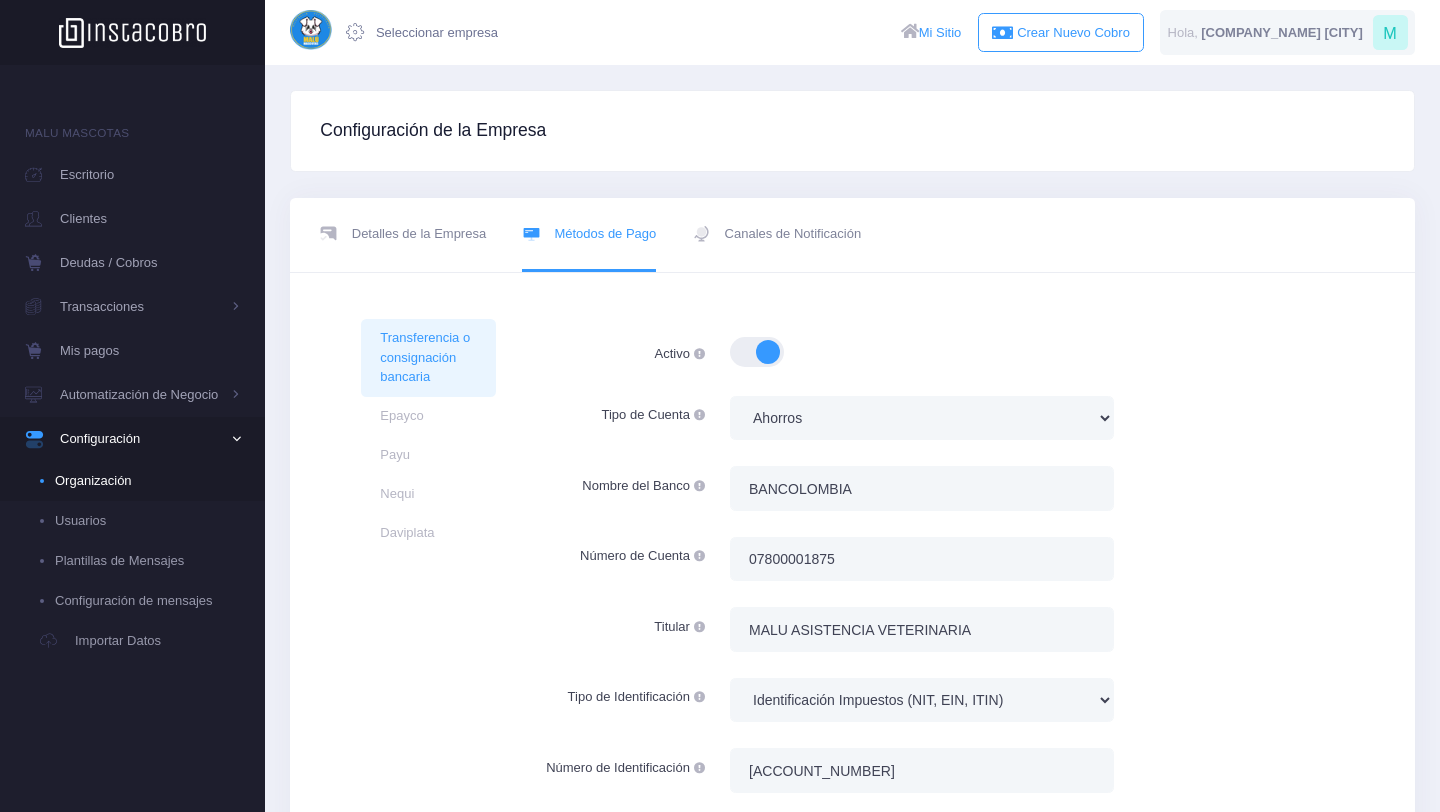 click on "MALÙ MASCOTAS BUCARAMANGA" at bounding box center (1282, 33) 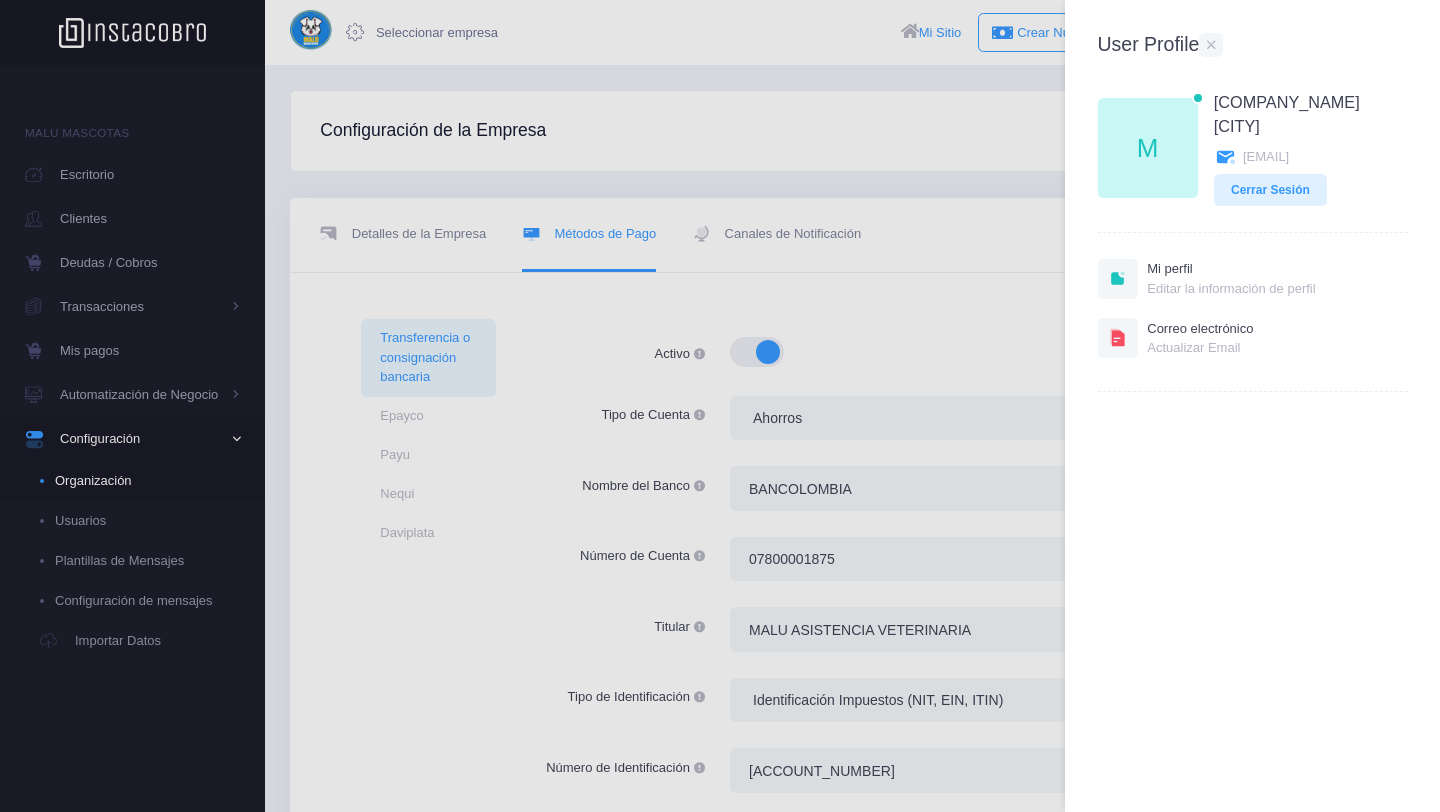 click at bounding box center [720, 406] 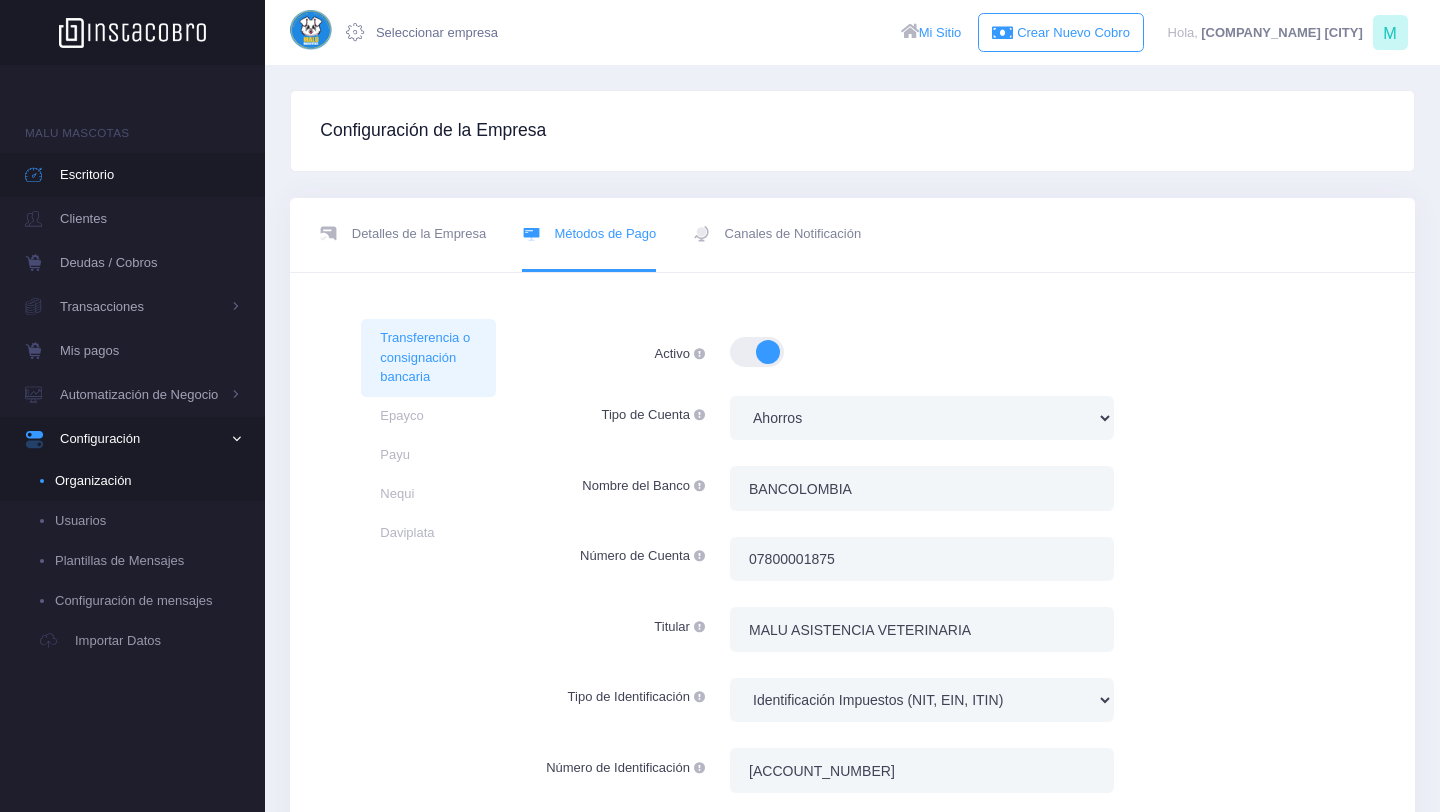 click on "Escritorio" at bounding box center [150, 175] 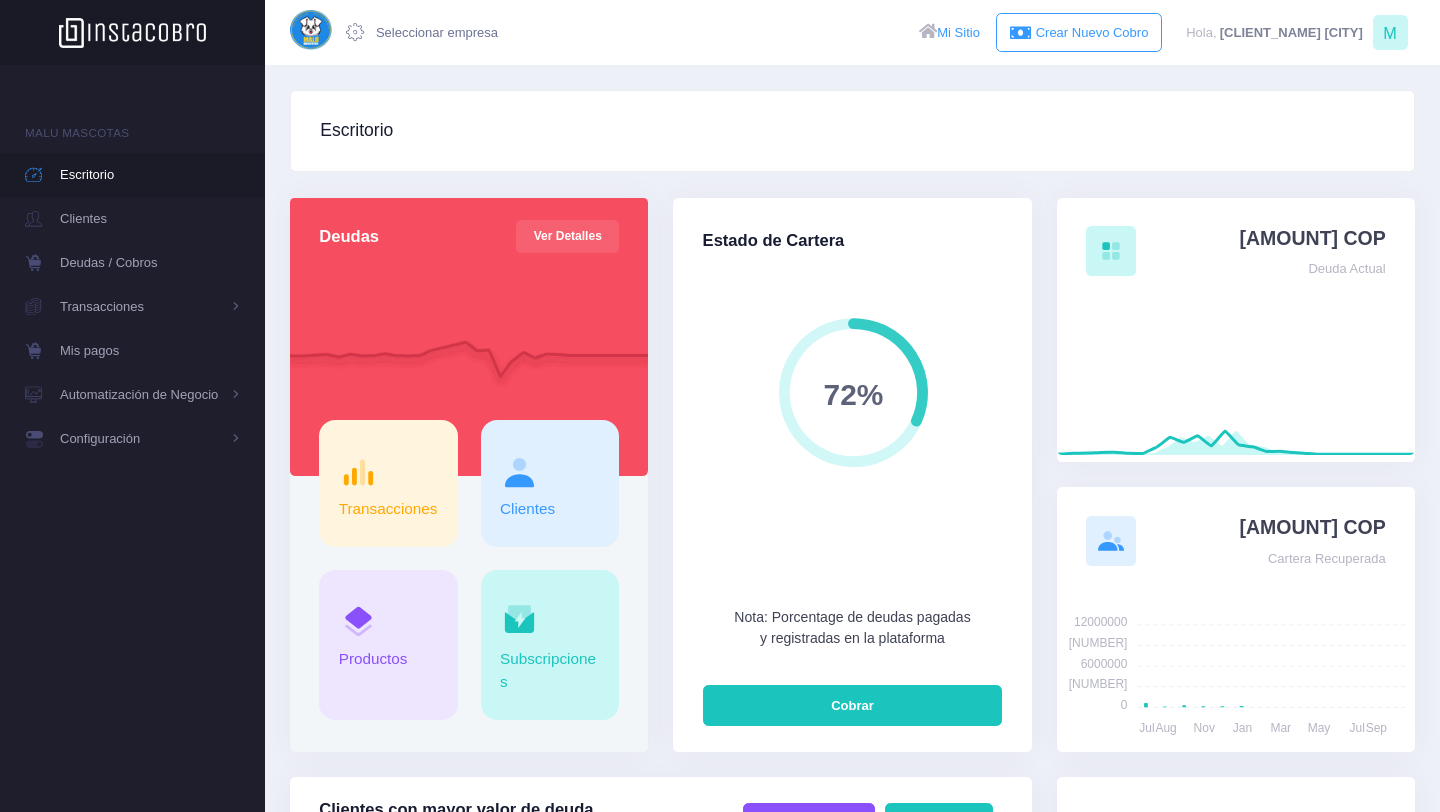 scroll, scrollTop: 0, scrollLeft: 0, axis: both 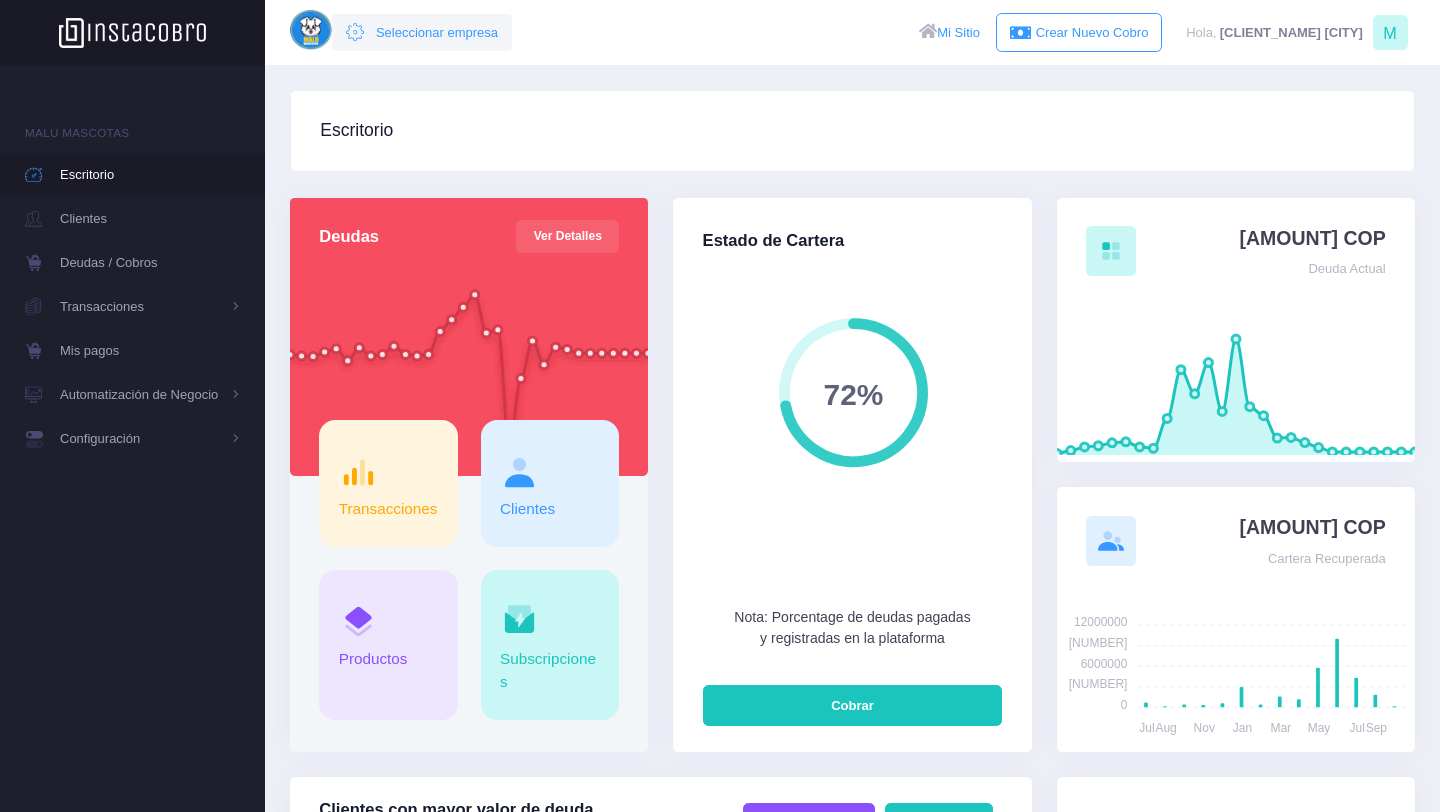 click at bounding box center [361, 33] 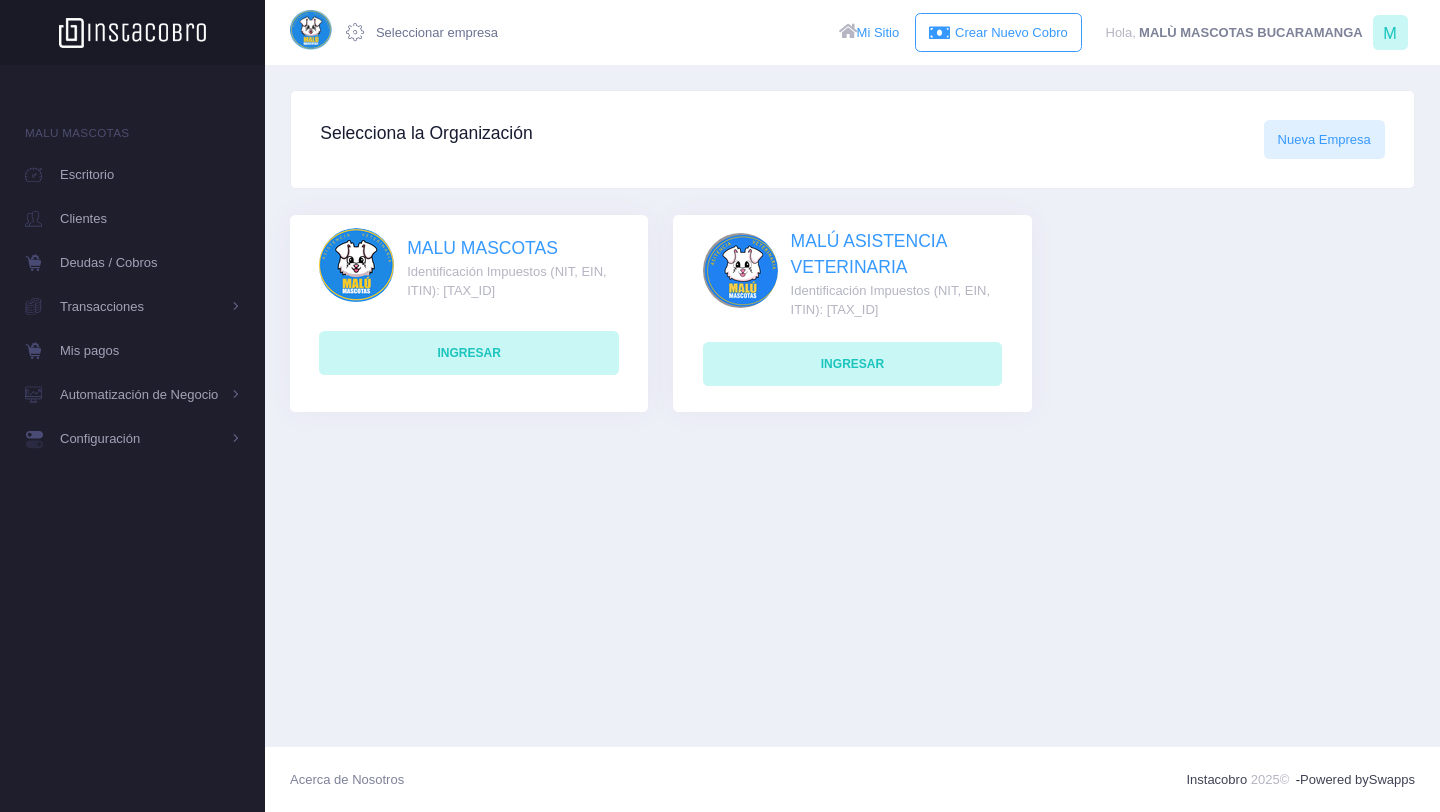 scroll, scrollTop: 0, scrollLeft: 0, axis: both 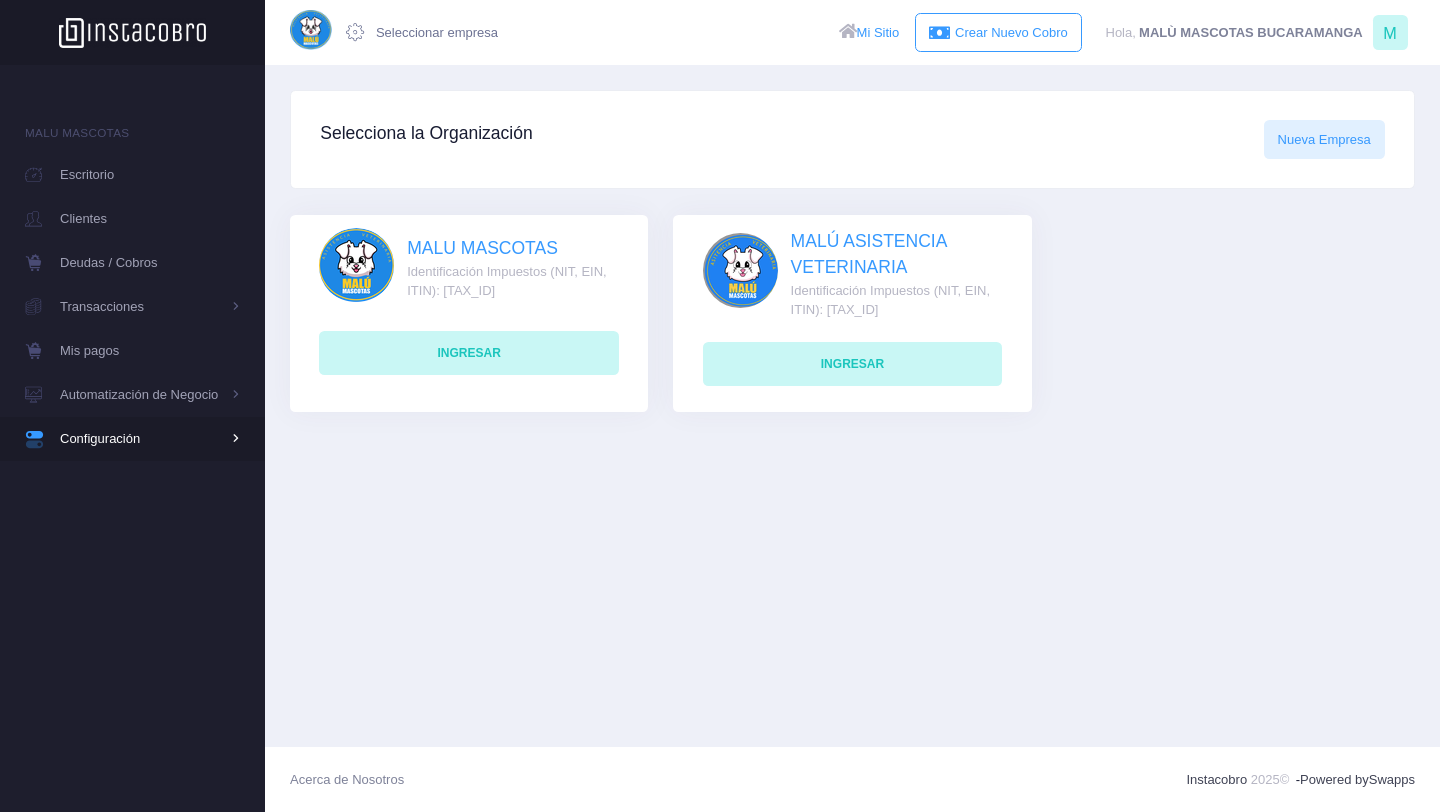 click at bounding box center (230, 307) 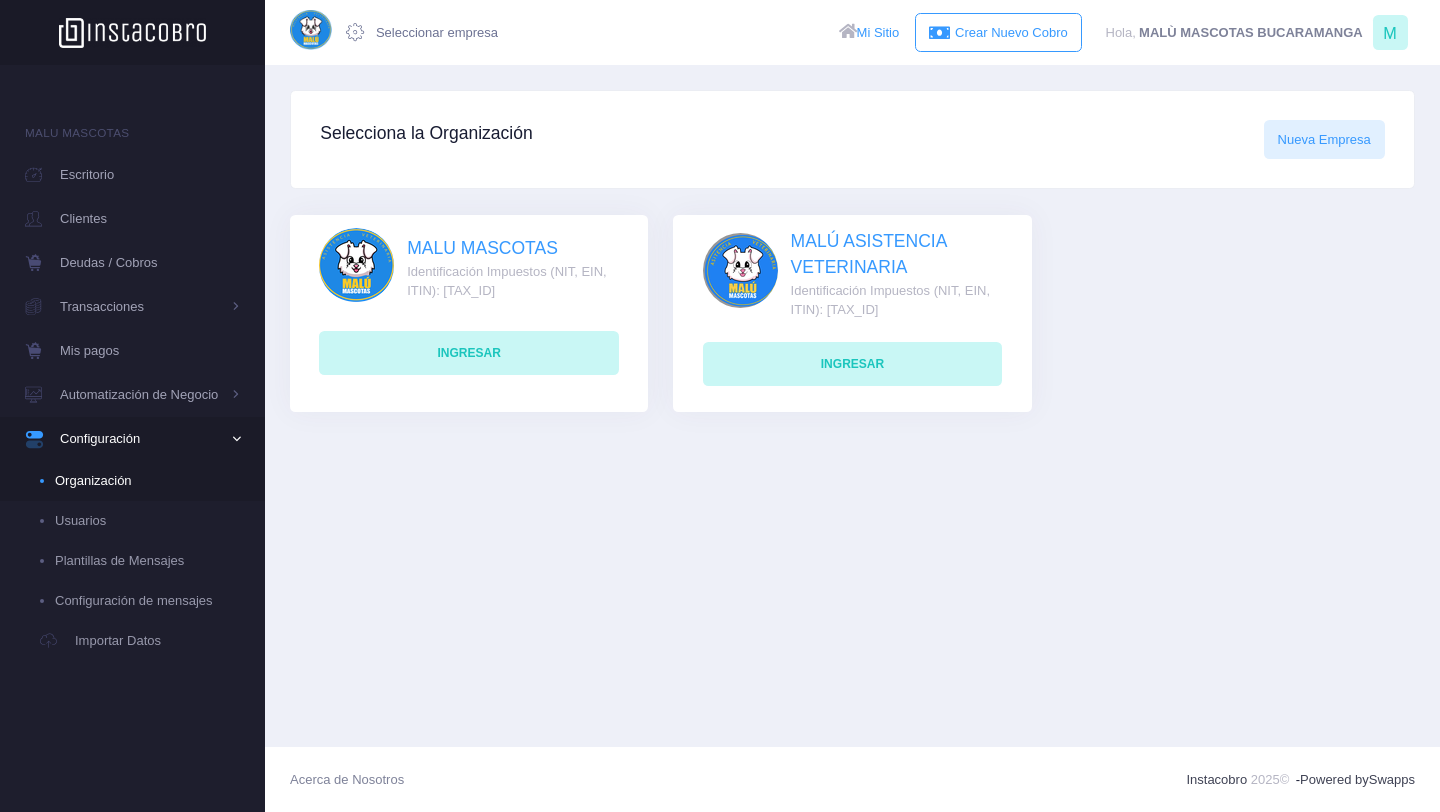click on "Organización" at bounding box center (147, 481) 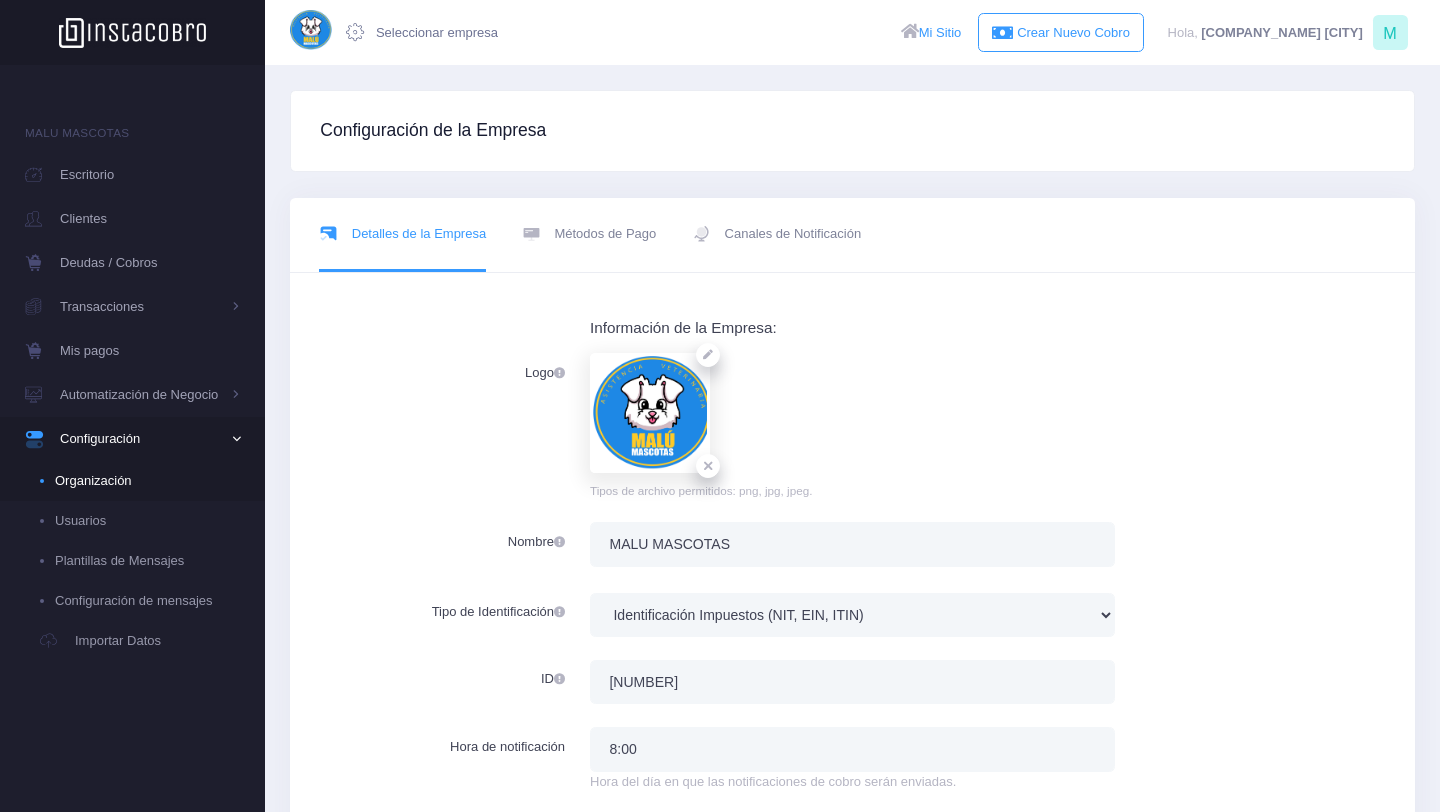 scroll, scrollTop: 0, scrollLeft: 0, axis: both 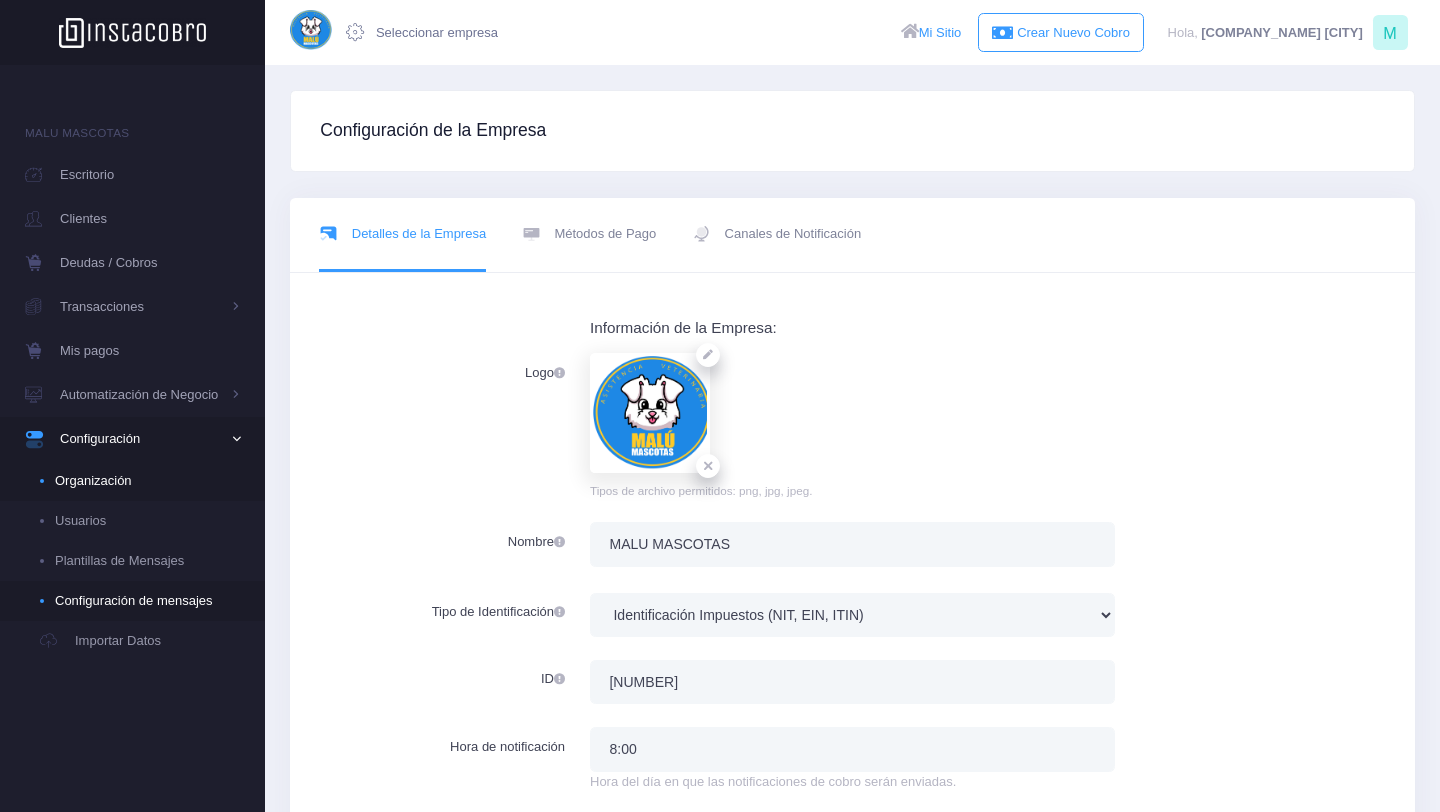 click on "Configuración de mensajes" at bounding box center (147, 601) 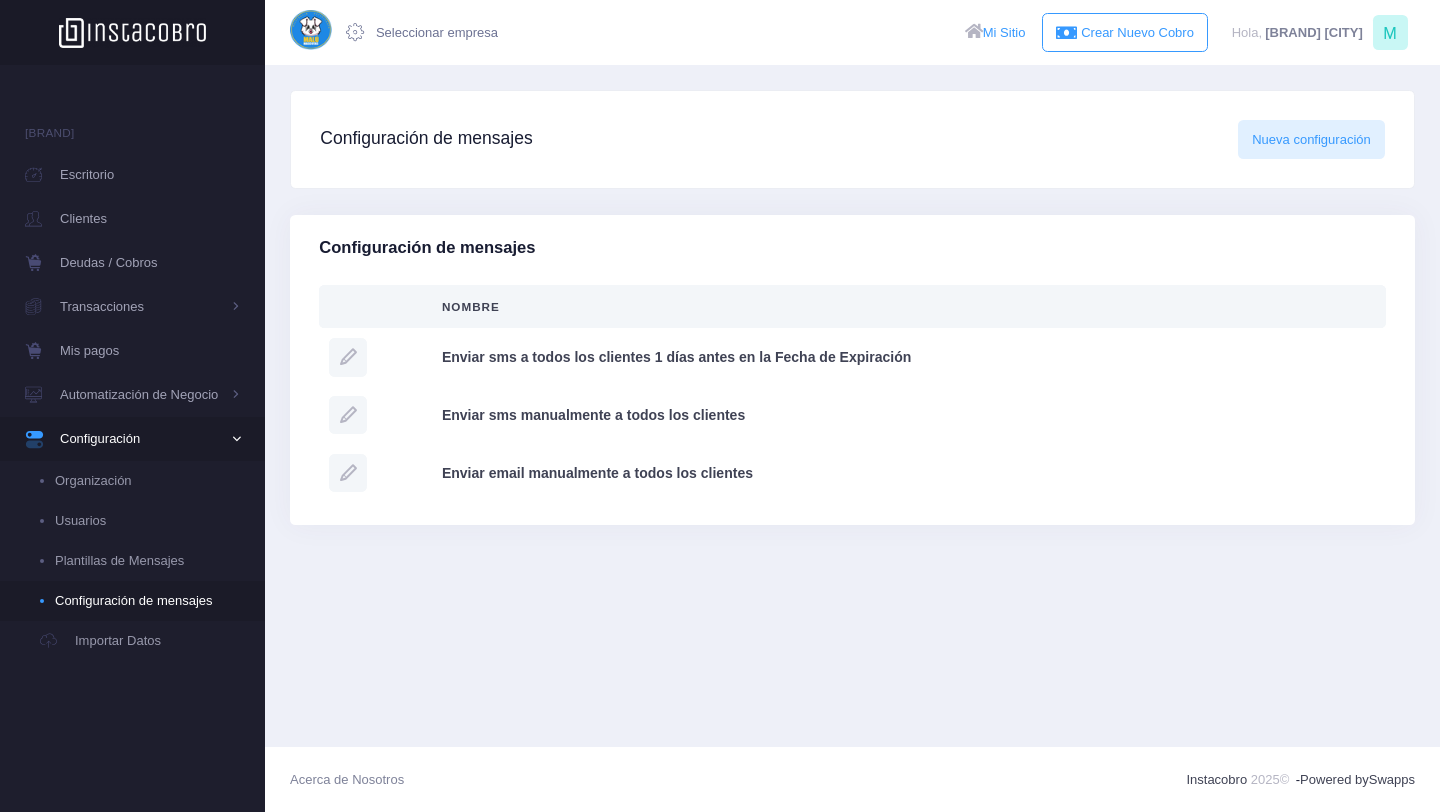 scroll, scrollTop: 0, scrollLeft: 0, axis: both 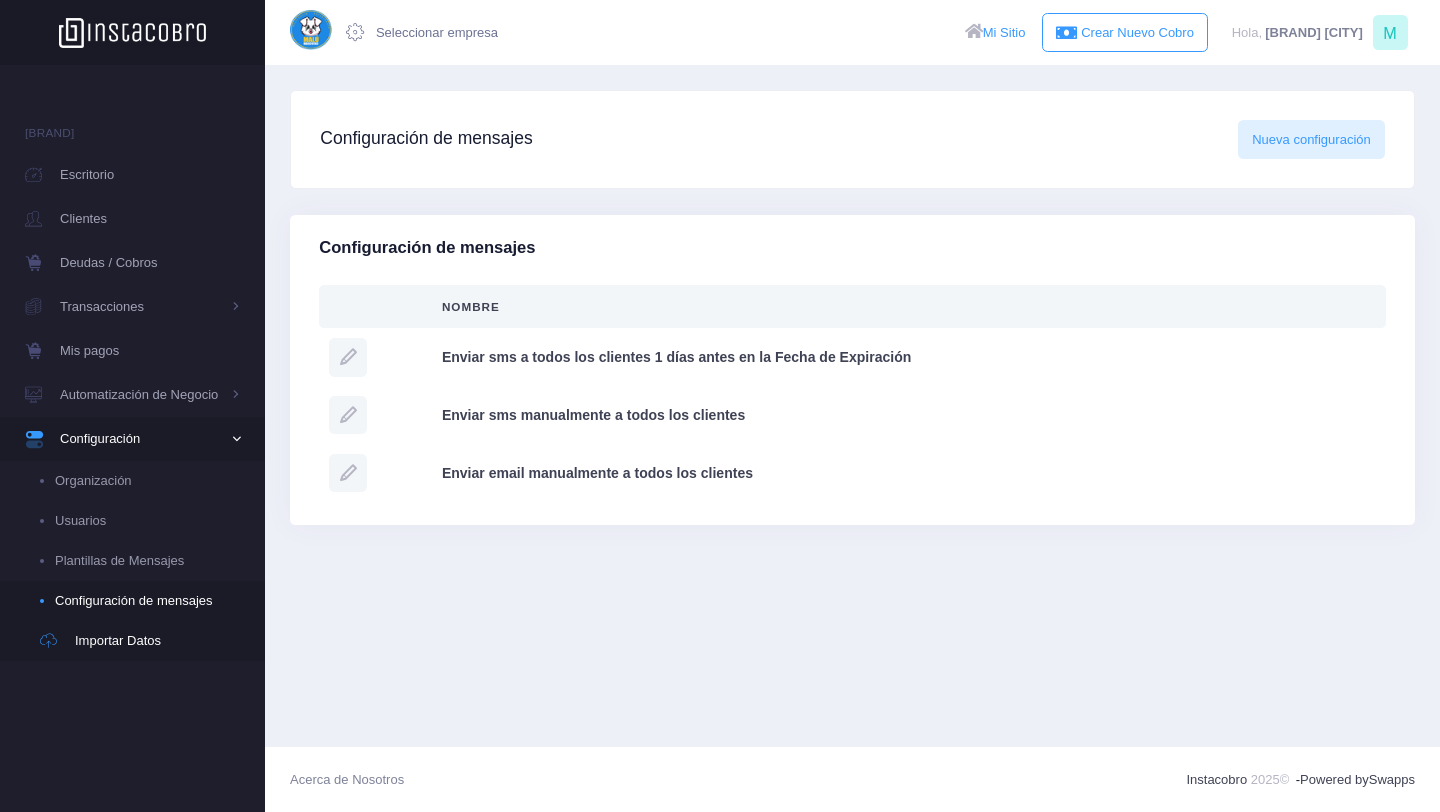 click on "Importar Datos" at bounding box center [138, 641] 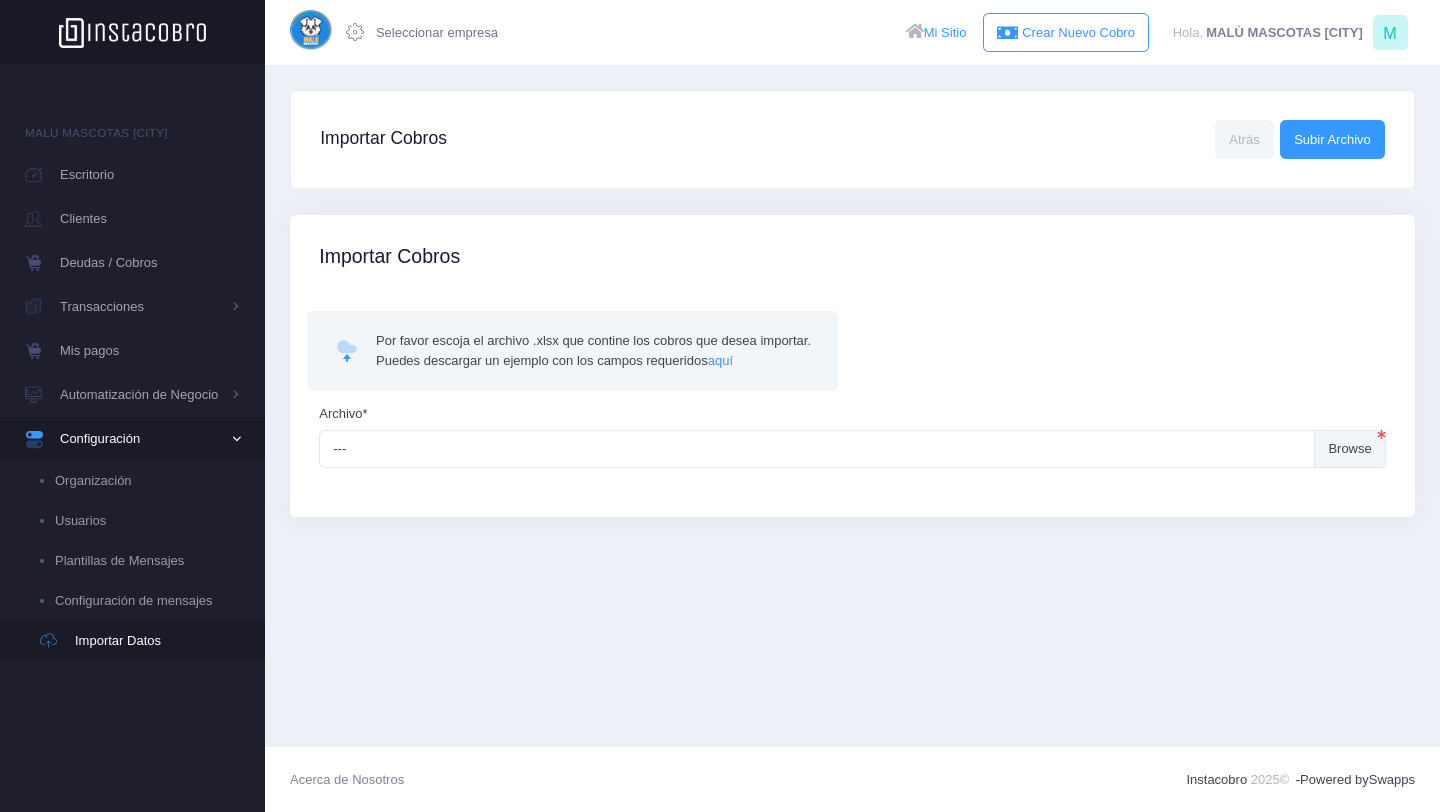 scroll, scrollTop: 0, scrollLeft: 0, axis: both 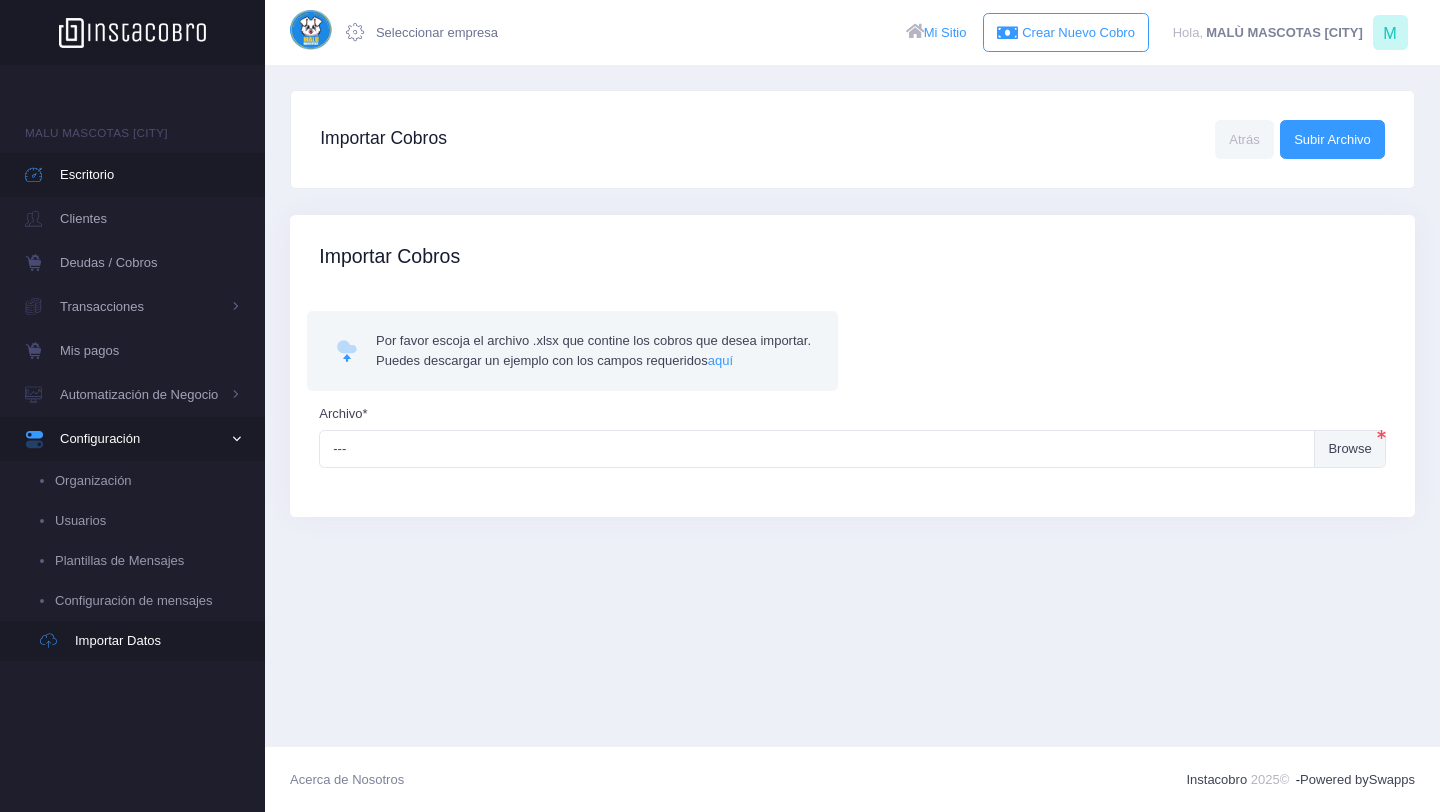 click on "Escritorio" at bounding box center [150, 175] 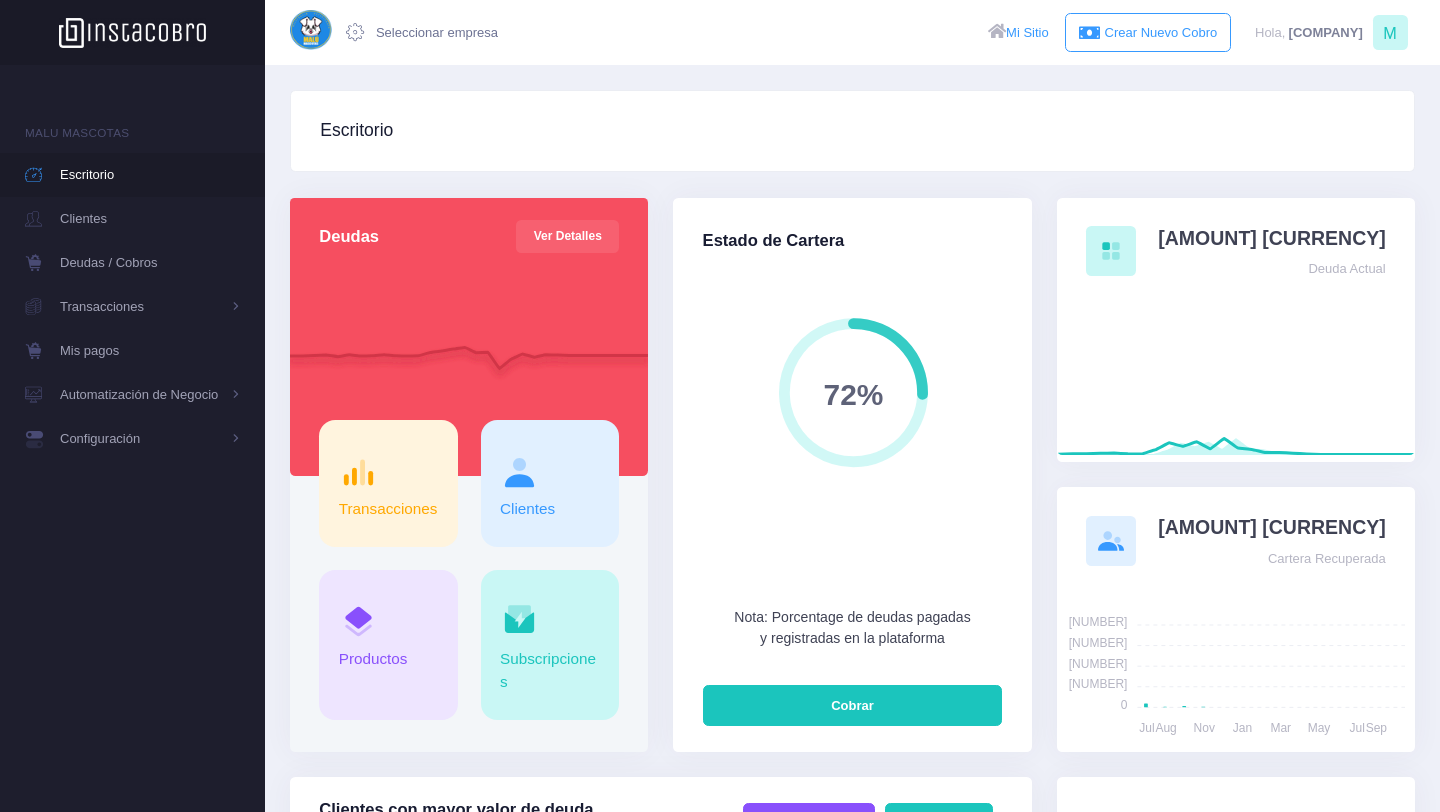 scroll, scrollTop: 0, scrollLeft: 0, axis: both 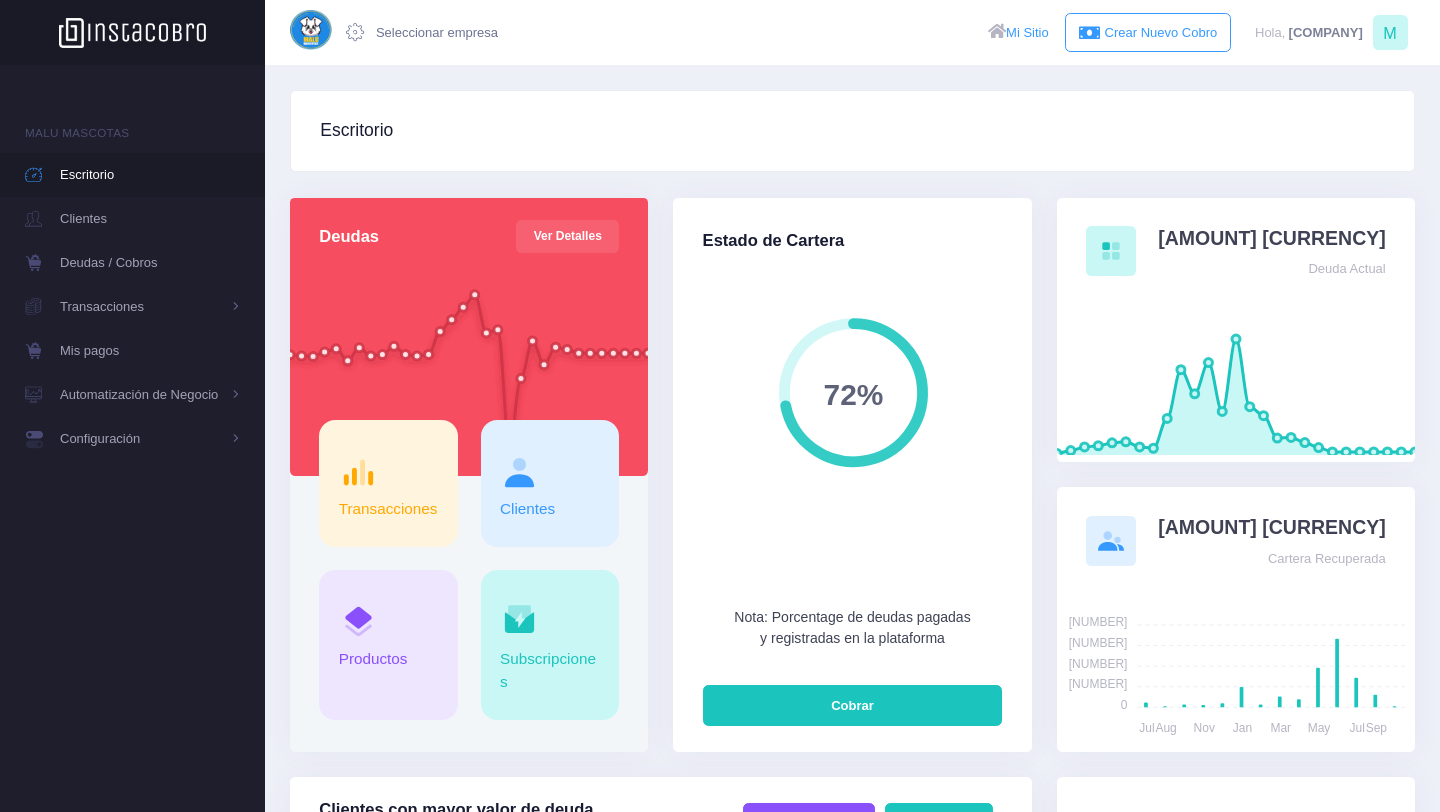 click on "Escritorio" at bounding box center (852, 131) 